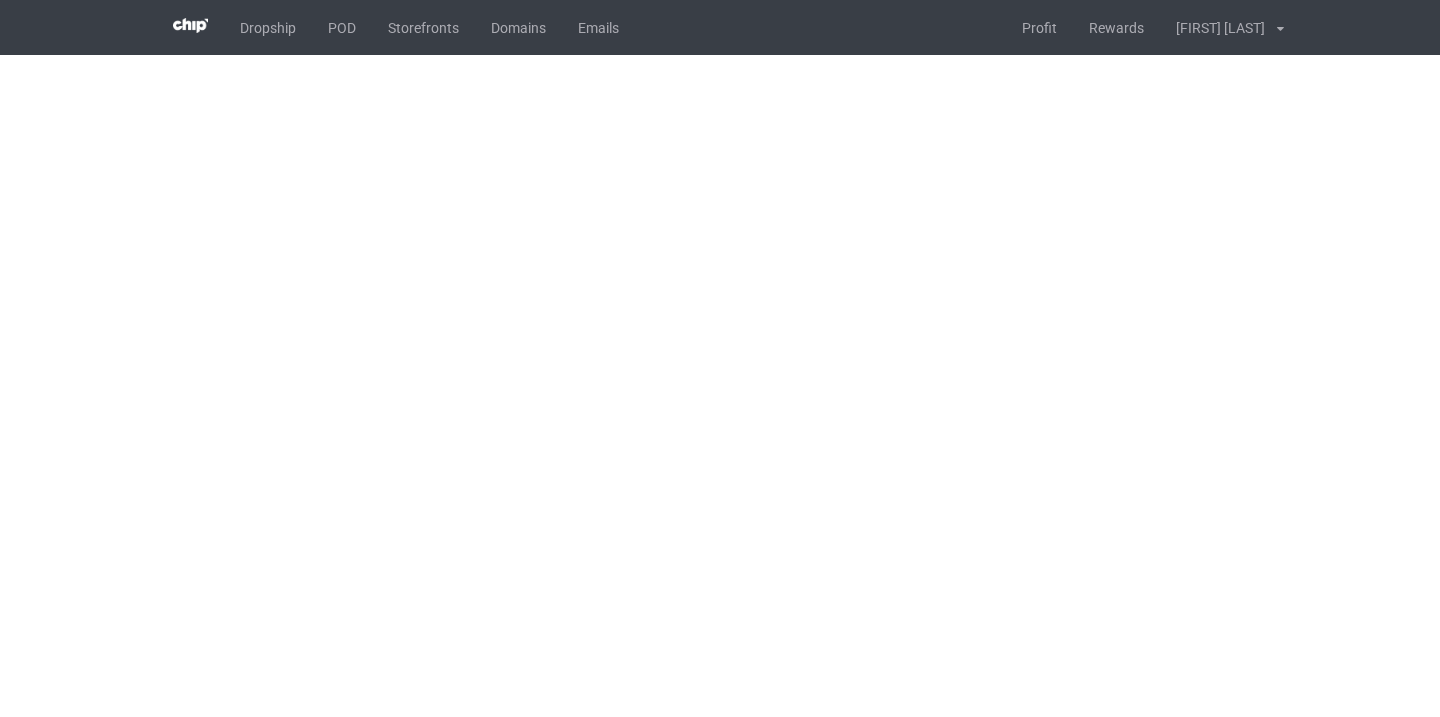 scroll, scrollTop: 0, scrollLeft: 0, axis: both 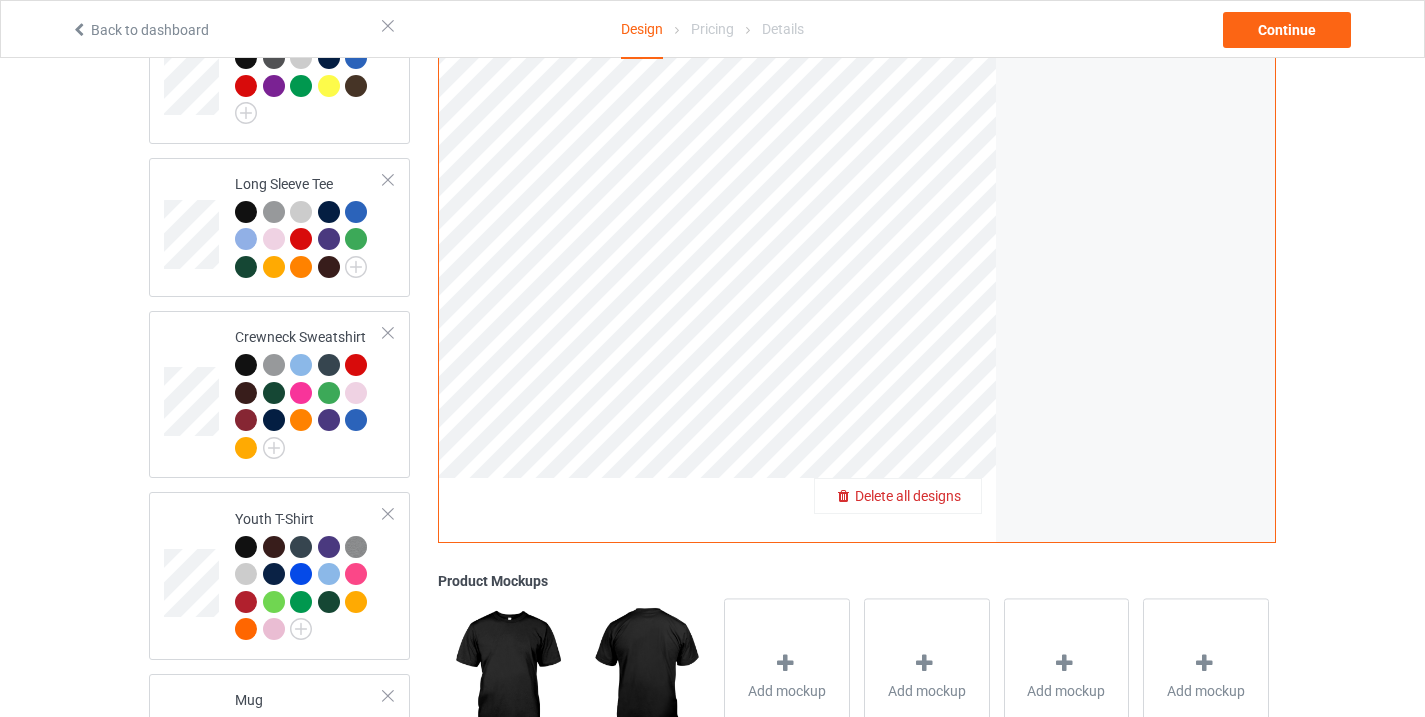 click on "Delete all designs" at bounding box center [908, 496] 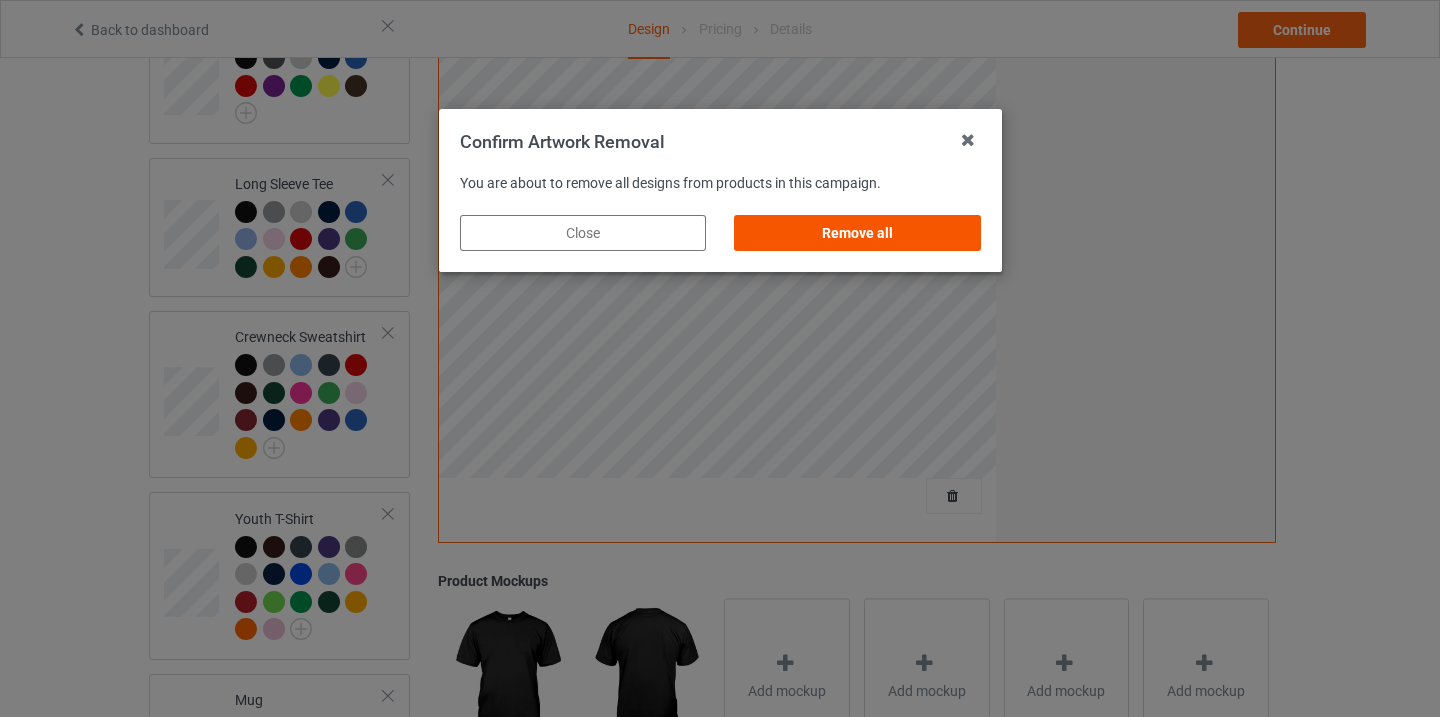 click on "Remove all" at bounding box center [857, 233] 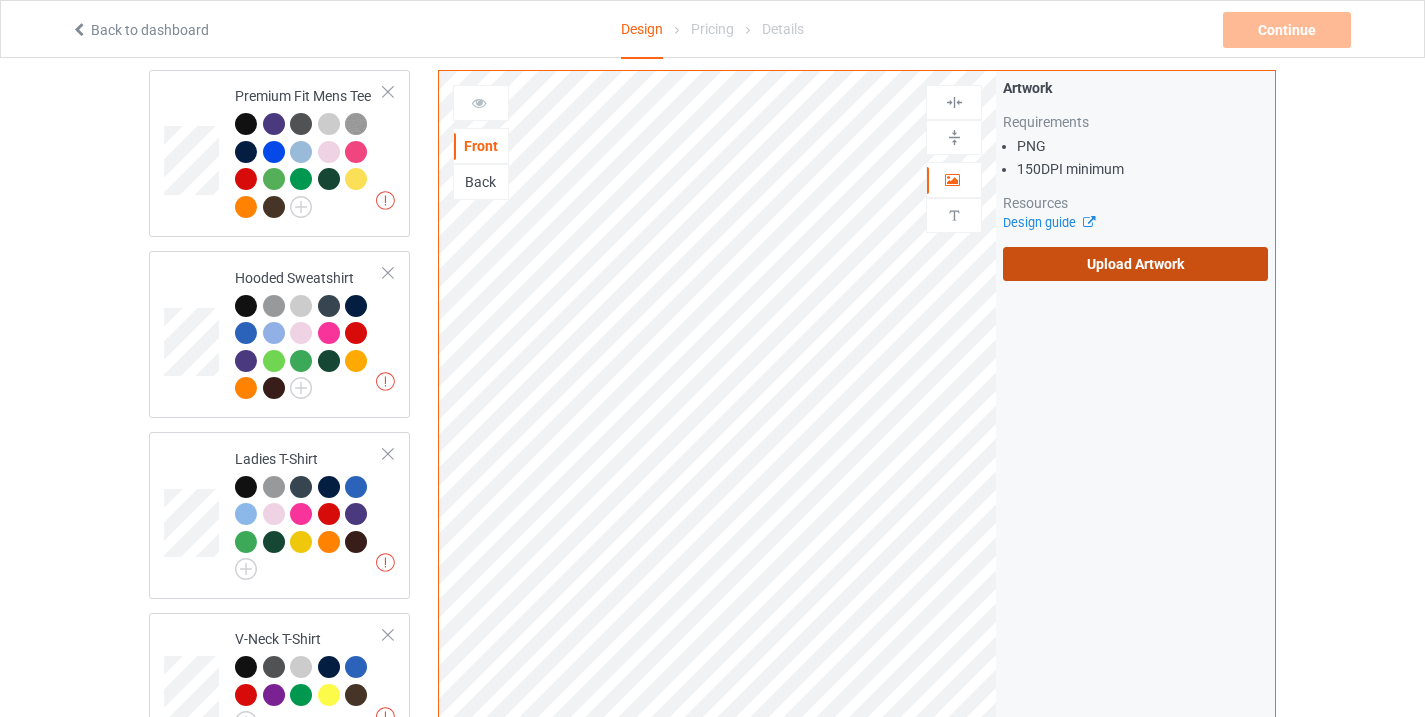 scroll, scrollTop: 340, scrollLeft: 0, axis: vertical 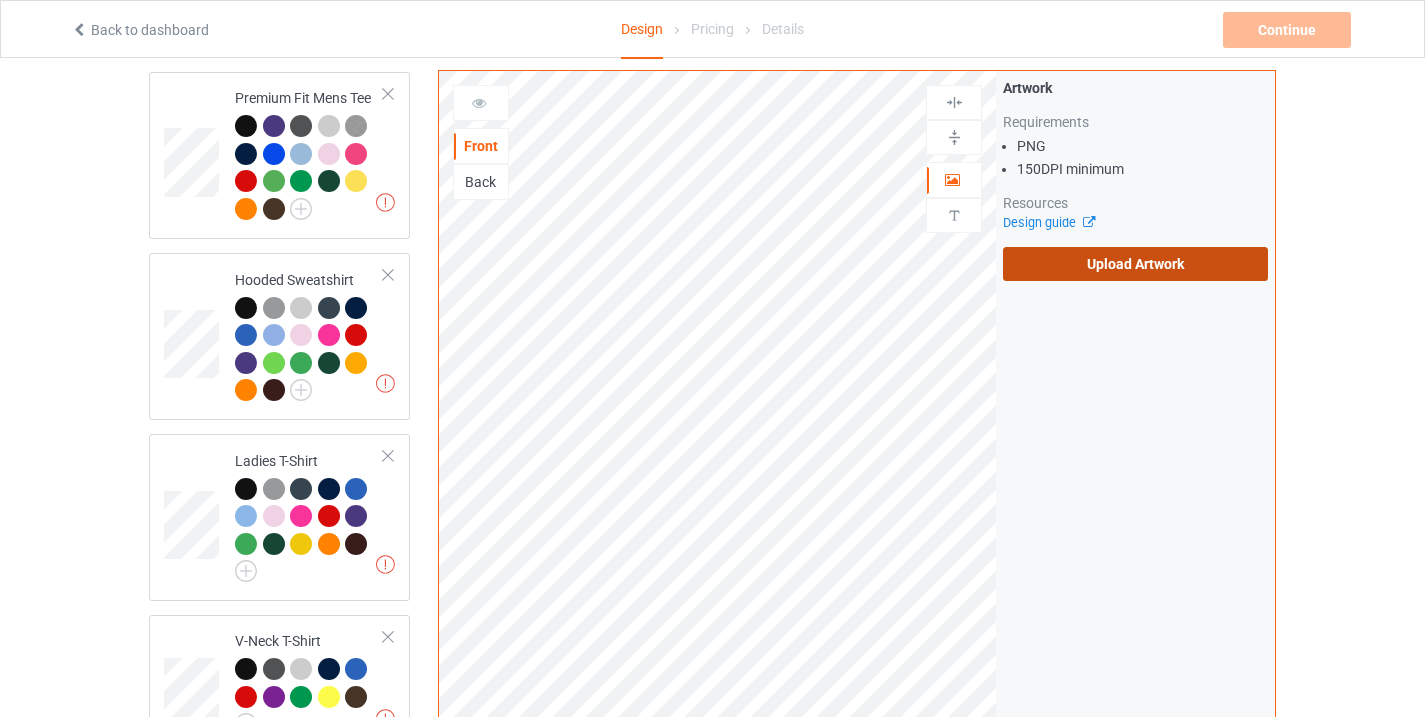 click on "Upload Artwork" at bounding box center [1135, 264] 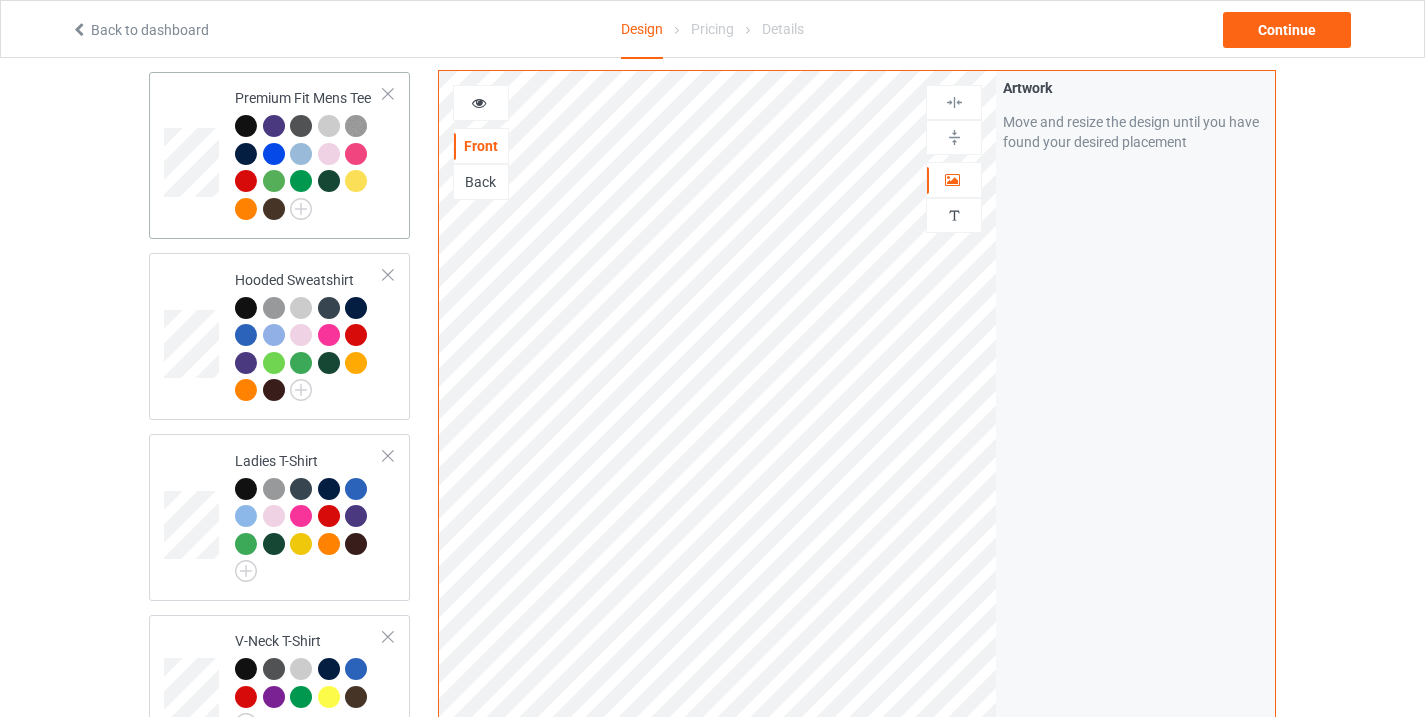 click at bounding box center (301, 154) 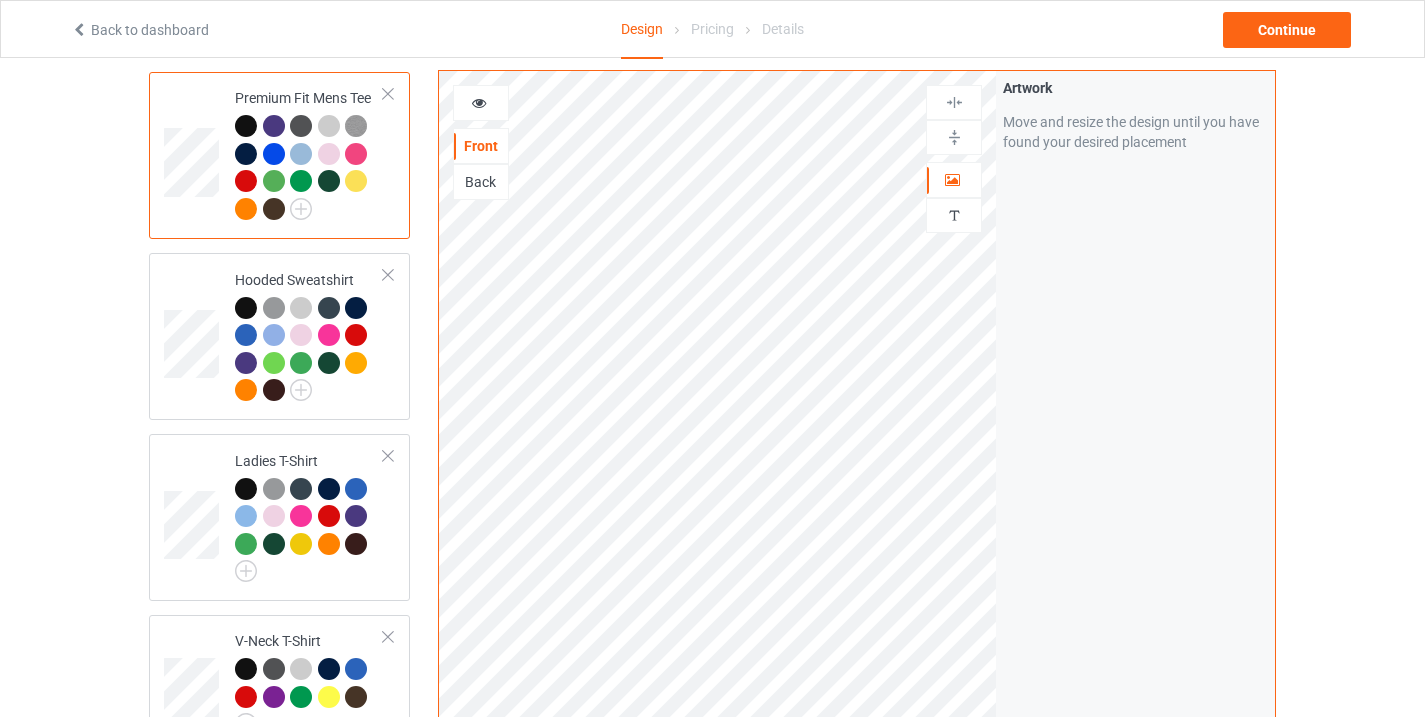 click at bounding box center [301, 154] 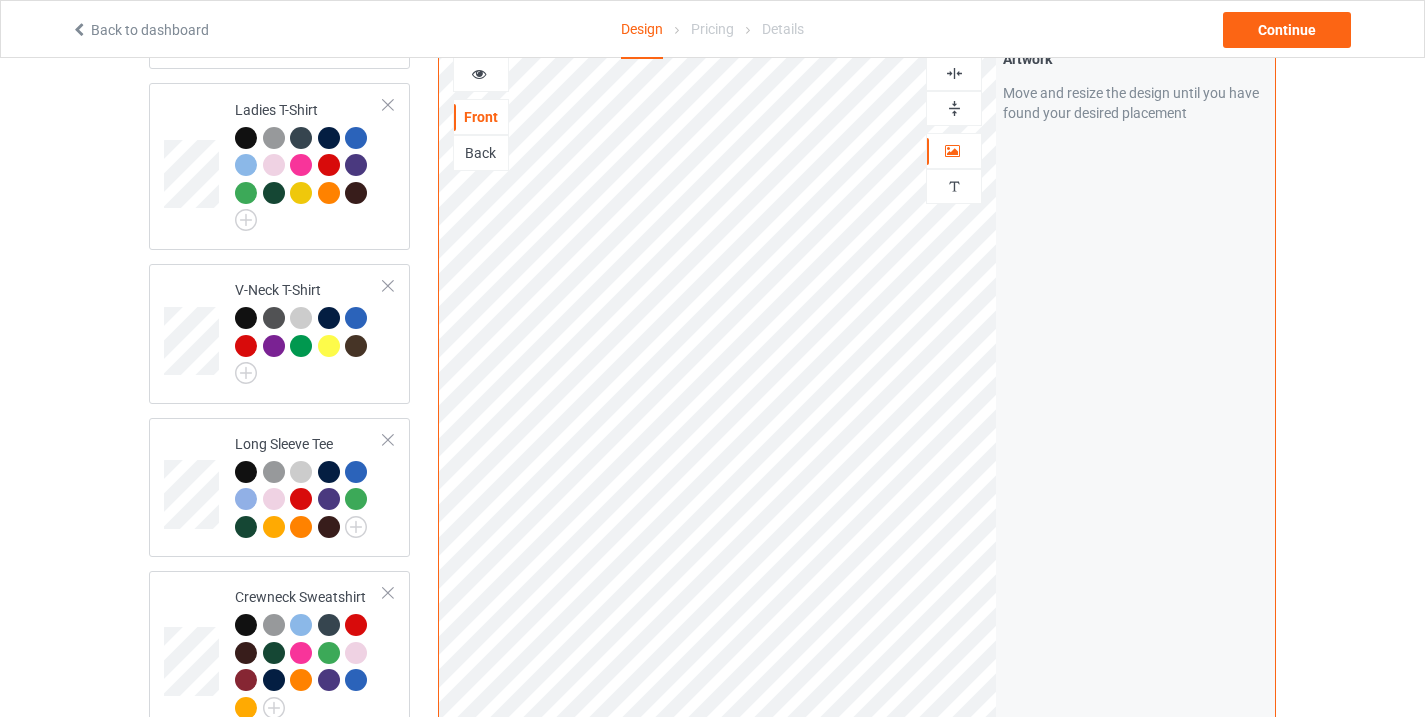 scroll, scrollTop: 1123, scrollLeft: 0, axis: vertical 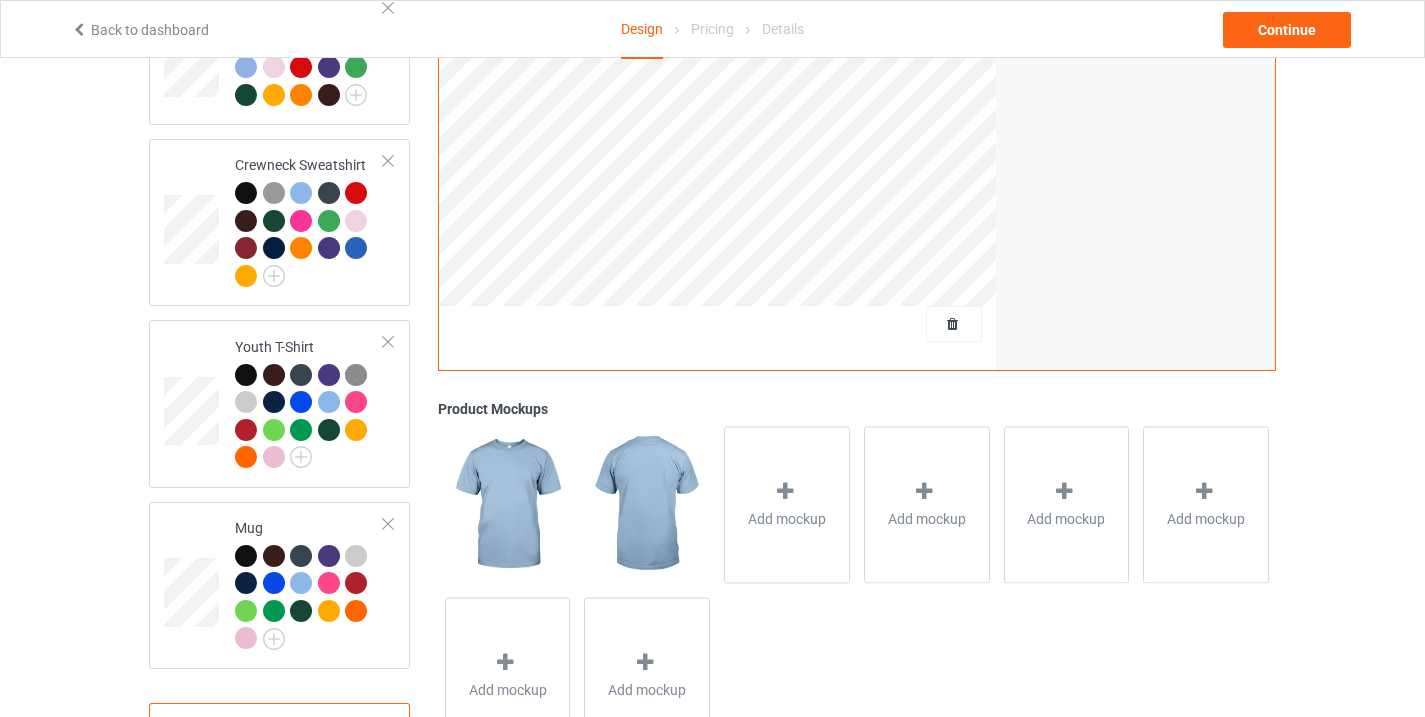 click at bounding box center (954, 324) 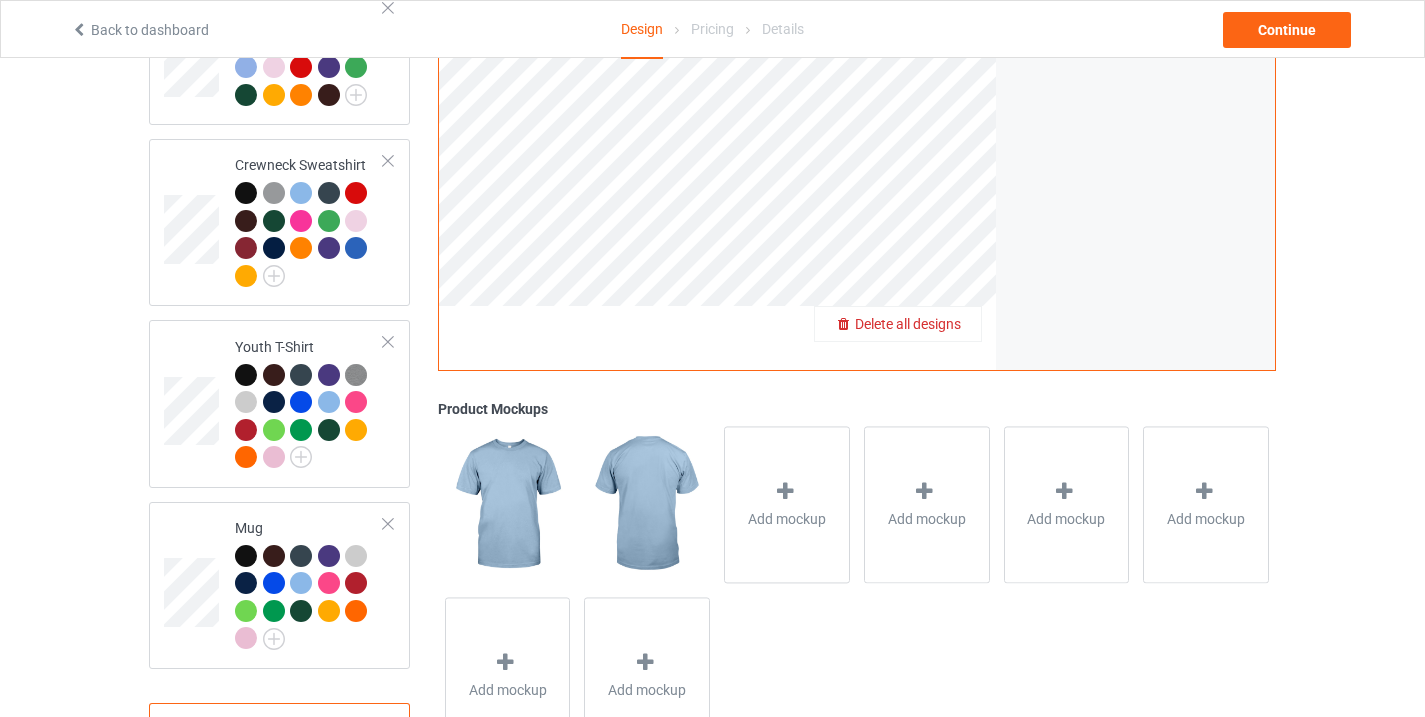 click on "Delete all designs" at bounding box center (898, 324) 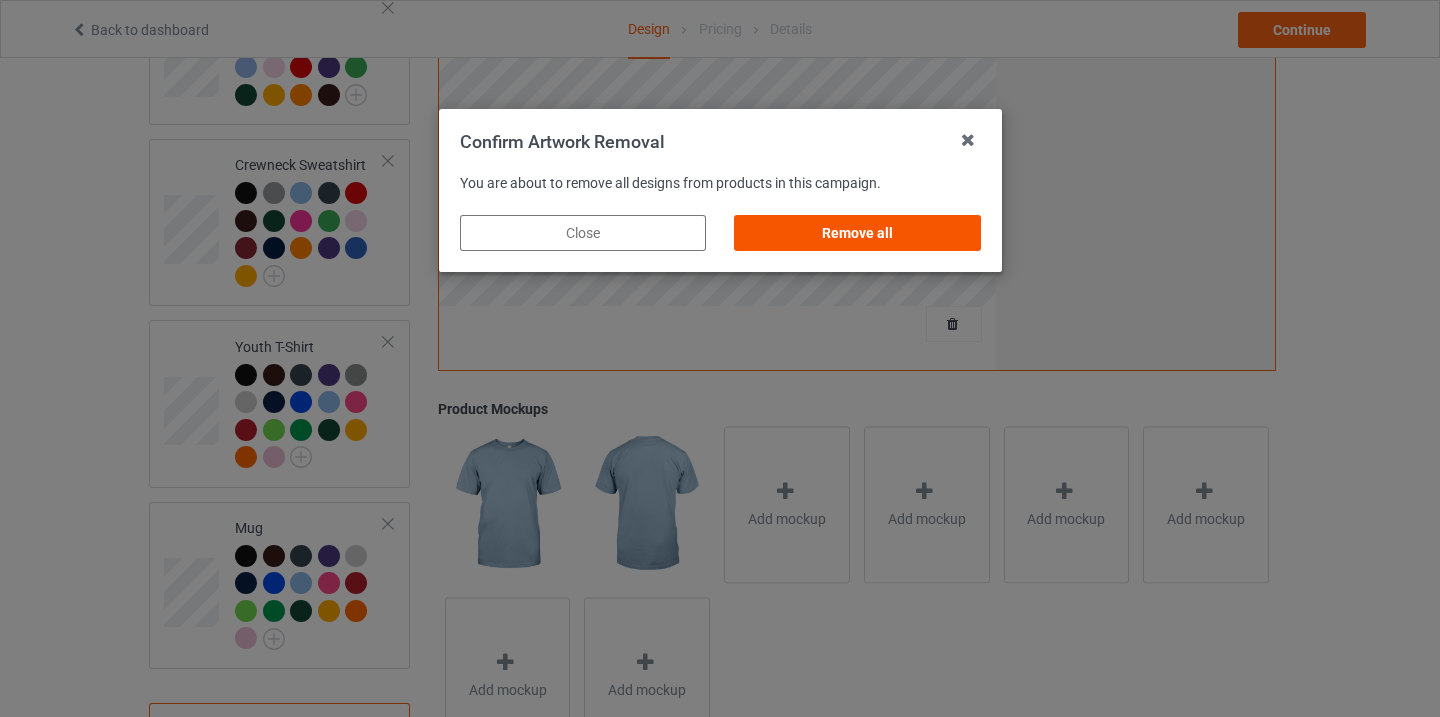 click on "Remove all" at bounding box center (857, 233) 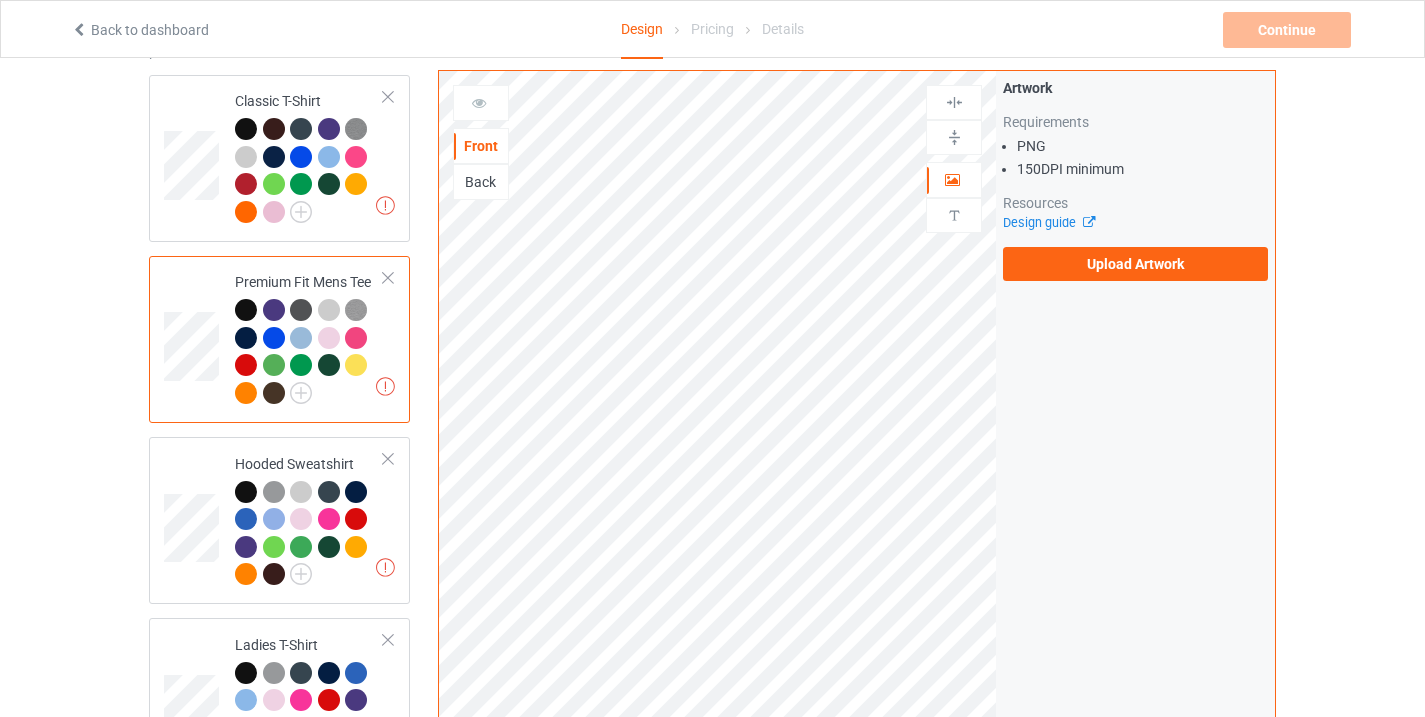 scroll, scrollTop: 0, scrollLeft: 0, axis: both 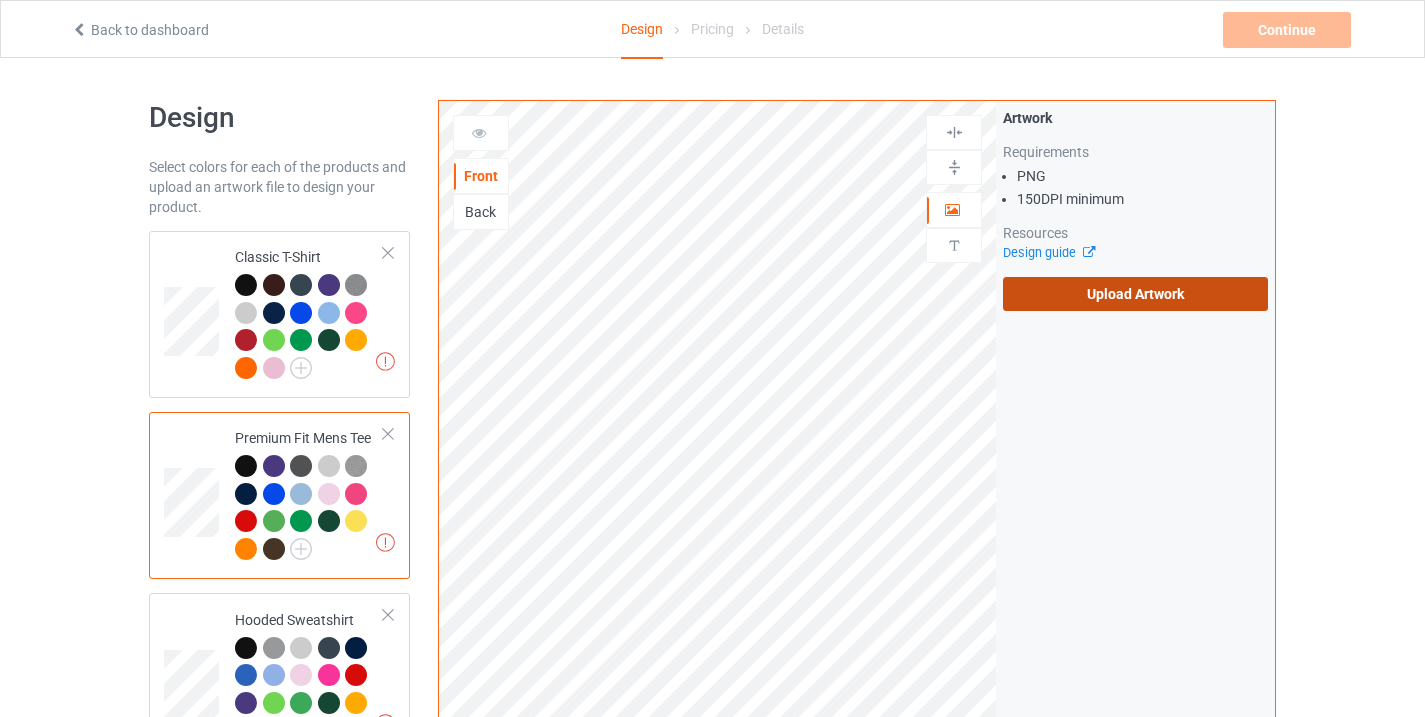 click on "Upload Artwork" at bounding box center (1135, 294) 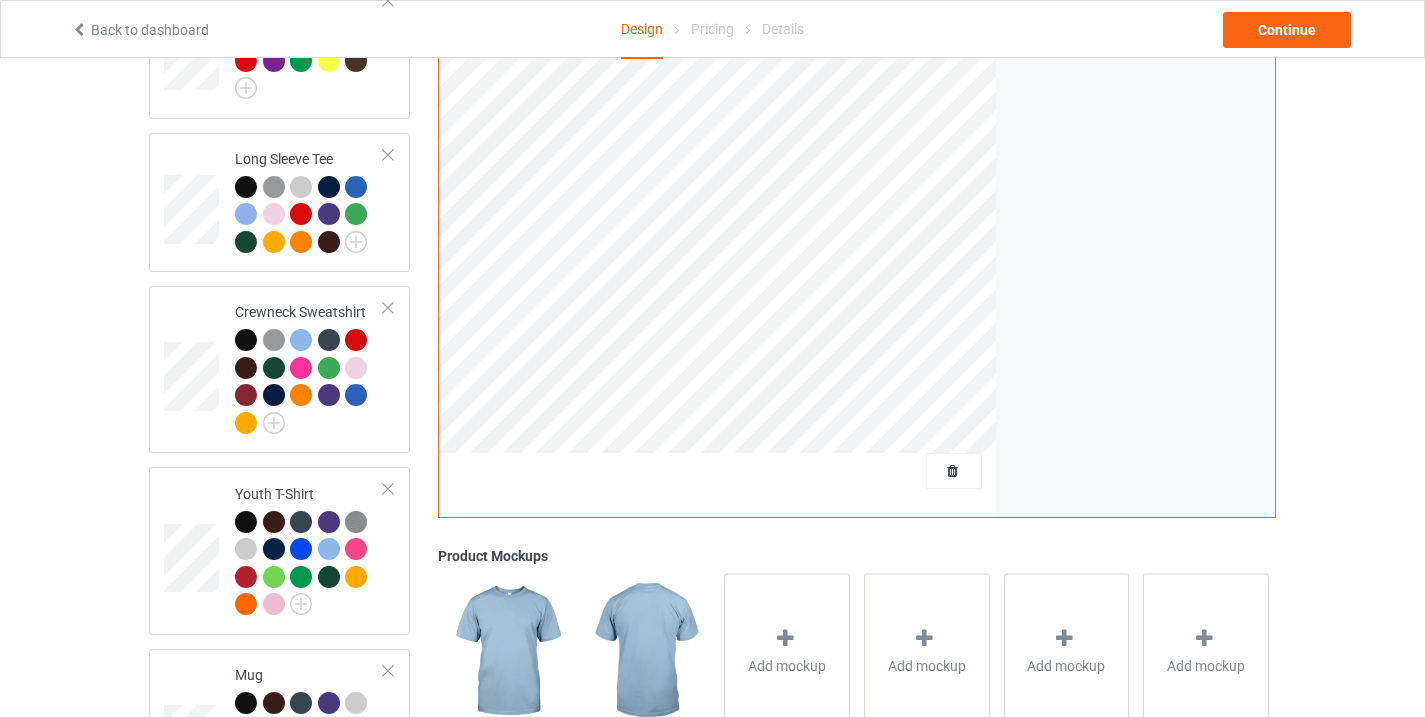 scroll, scrollTop: 1045, scrollLeft: 0, axis: vertical 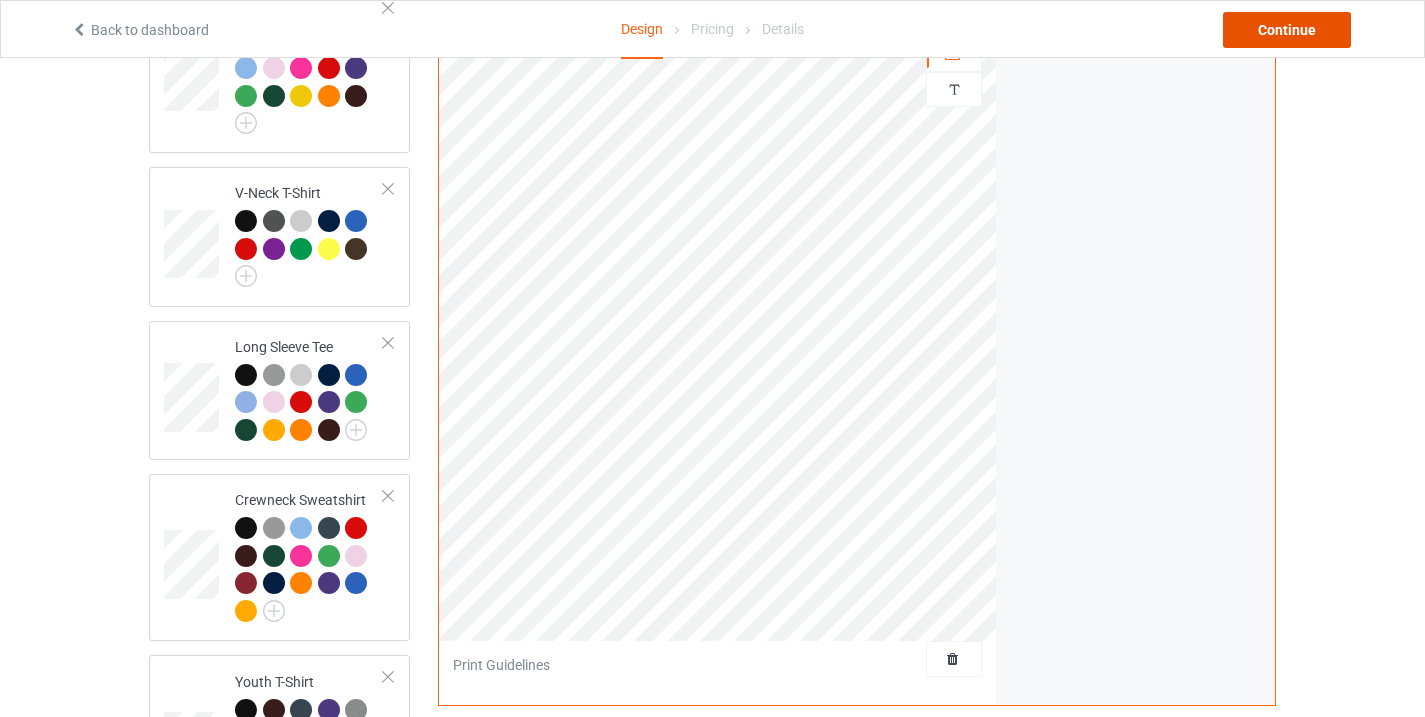 click on "Continue" at bounding box center [1287, 30] 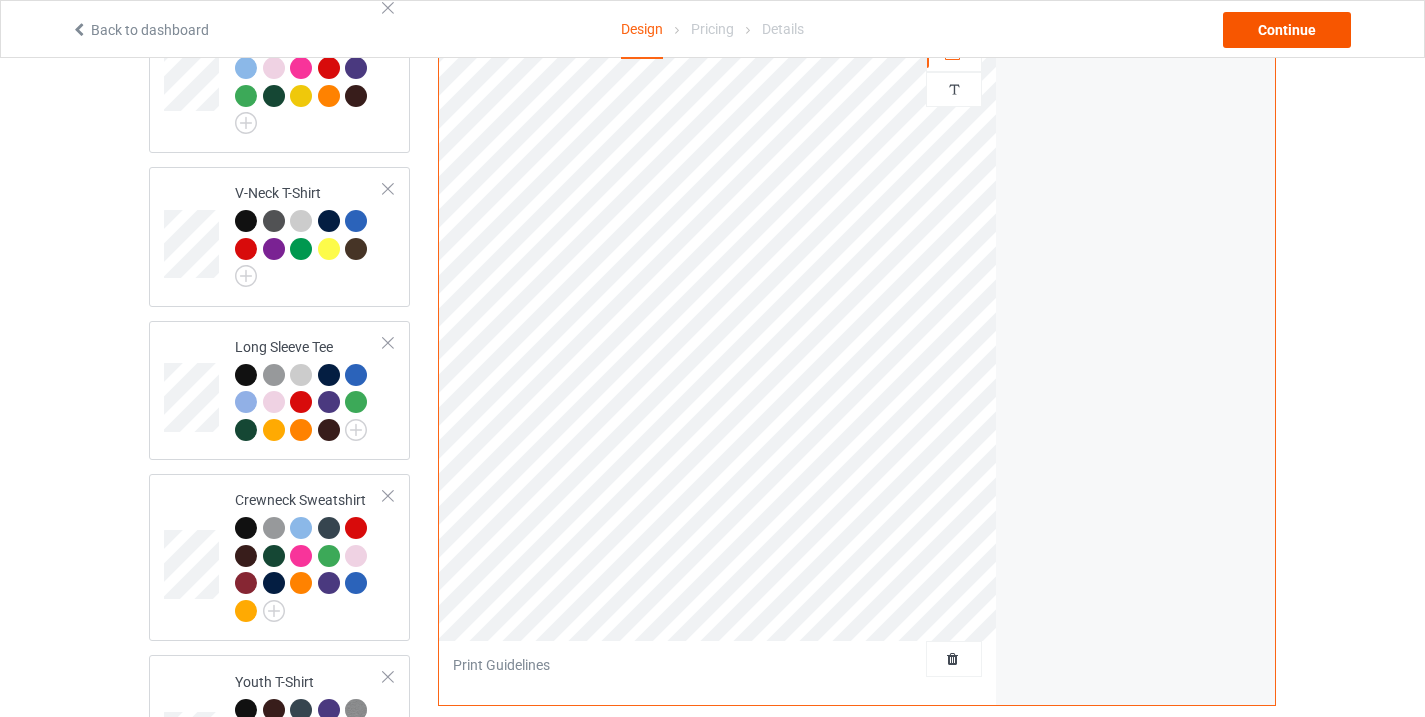 scroll, scrollTop: 0, scrollLeft: 0, axis: both 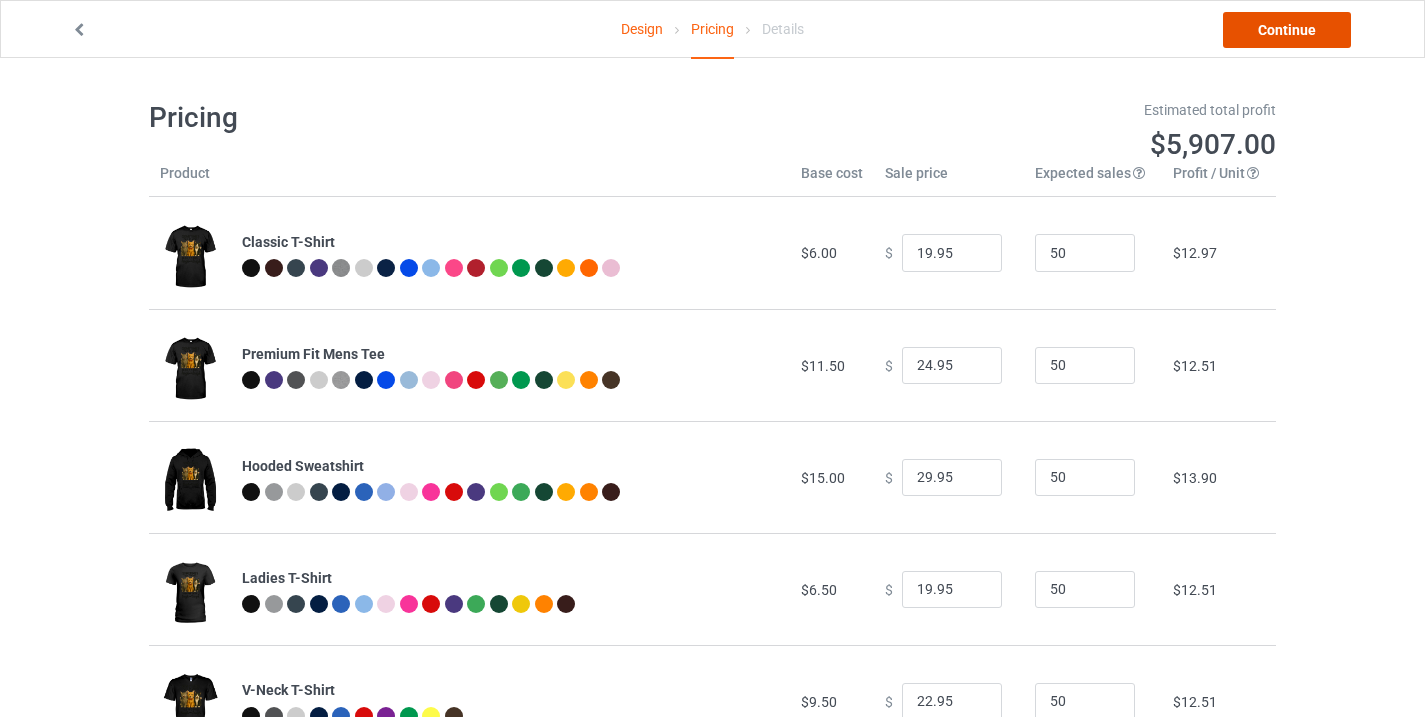 click on "Continue" at bounding box center (1287, 30) 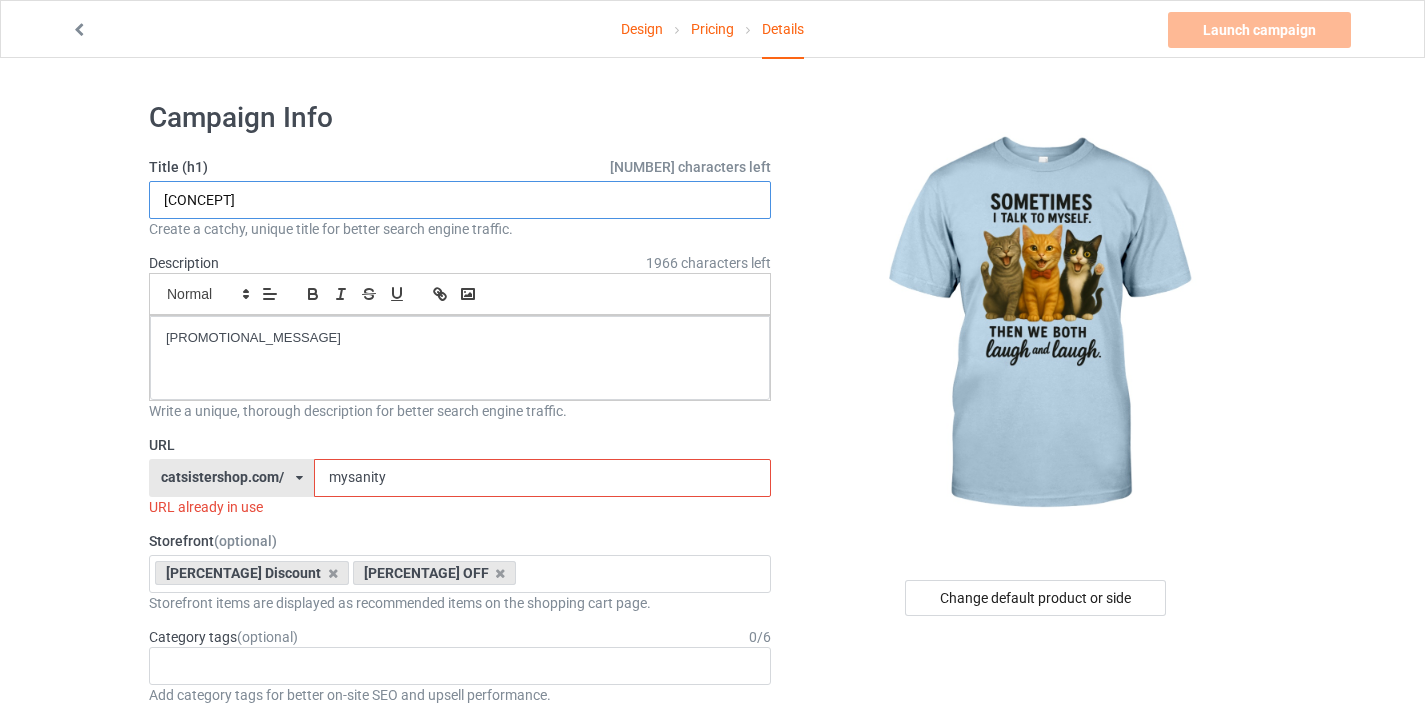 click on "My sanity" at bounding box center [460, 200] 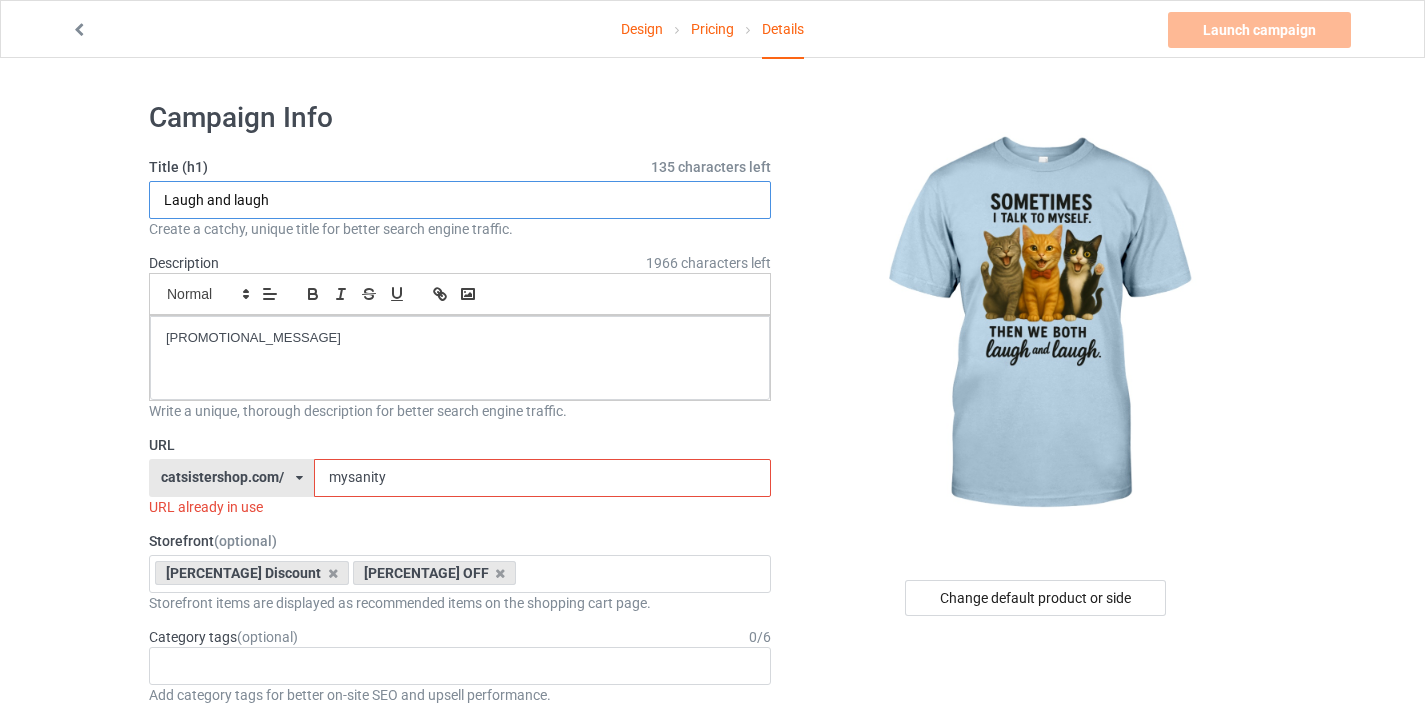 type on "Laugh and laugh" 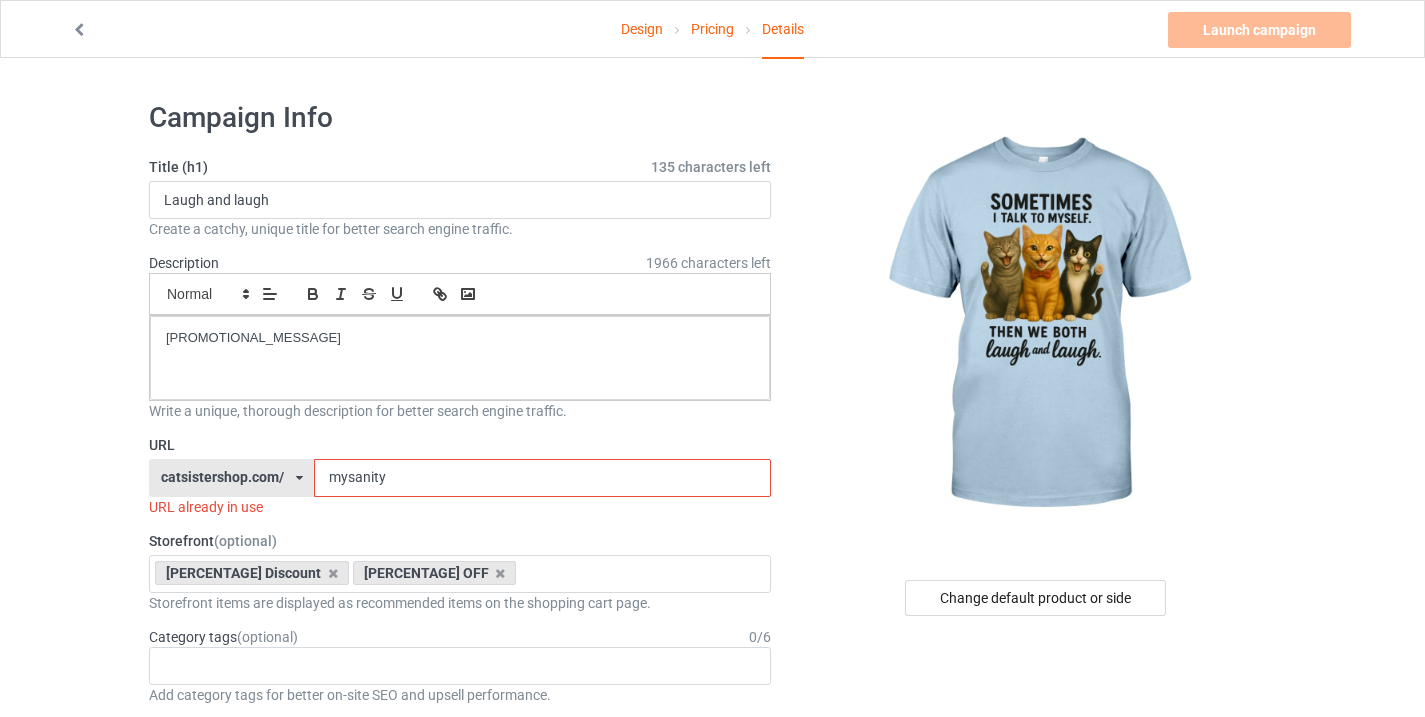 click on "mysanity" at bounding box center [542, 478] 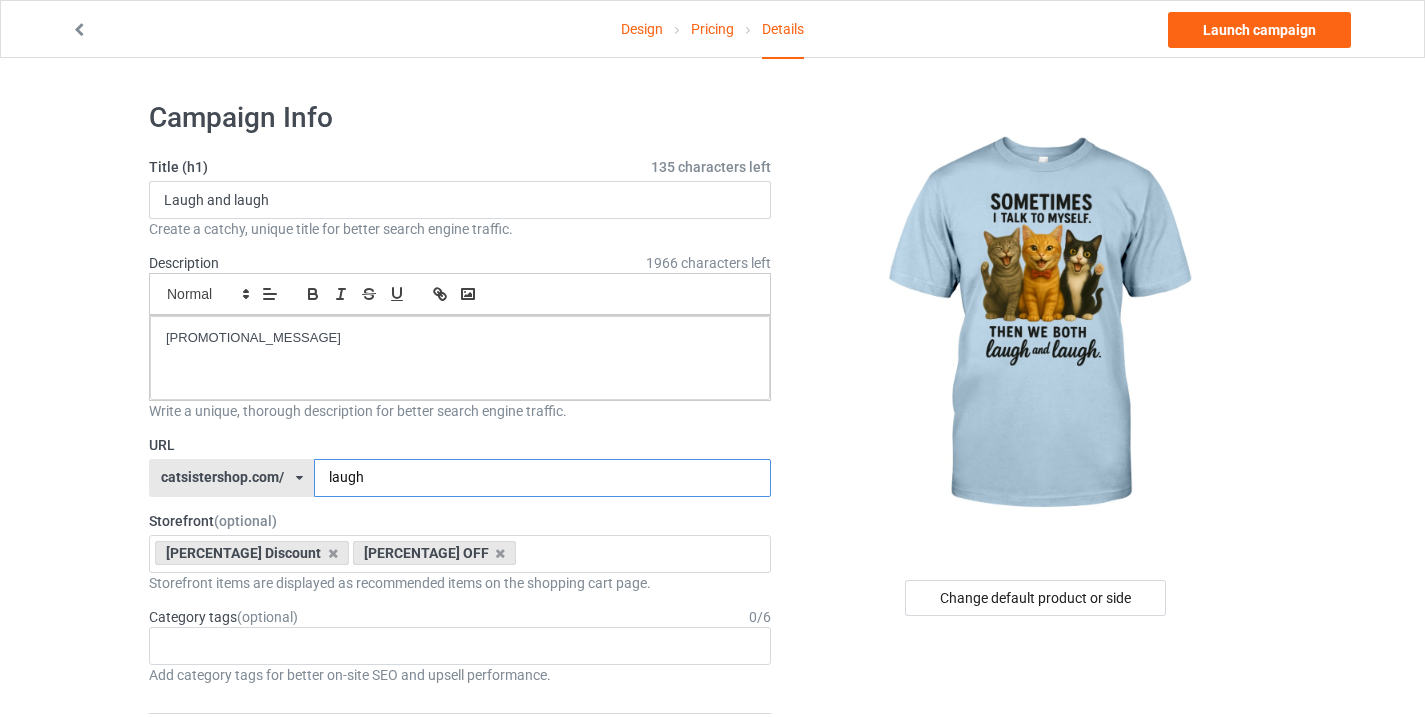 type on "laugh" 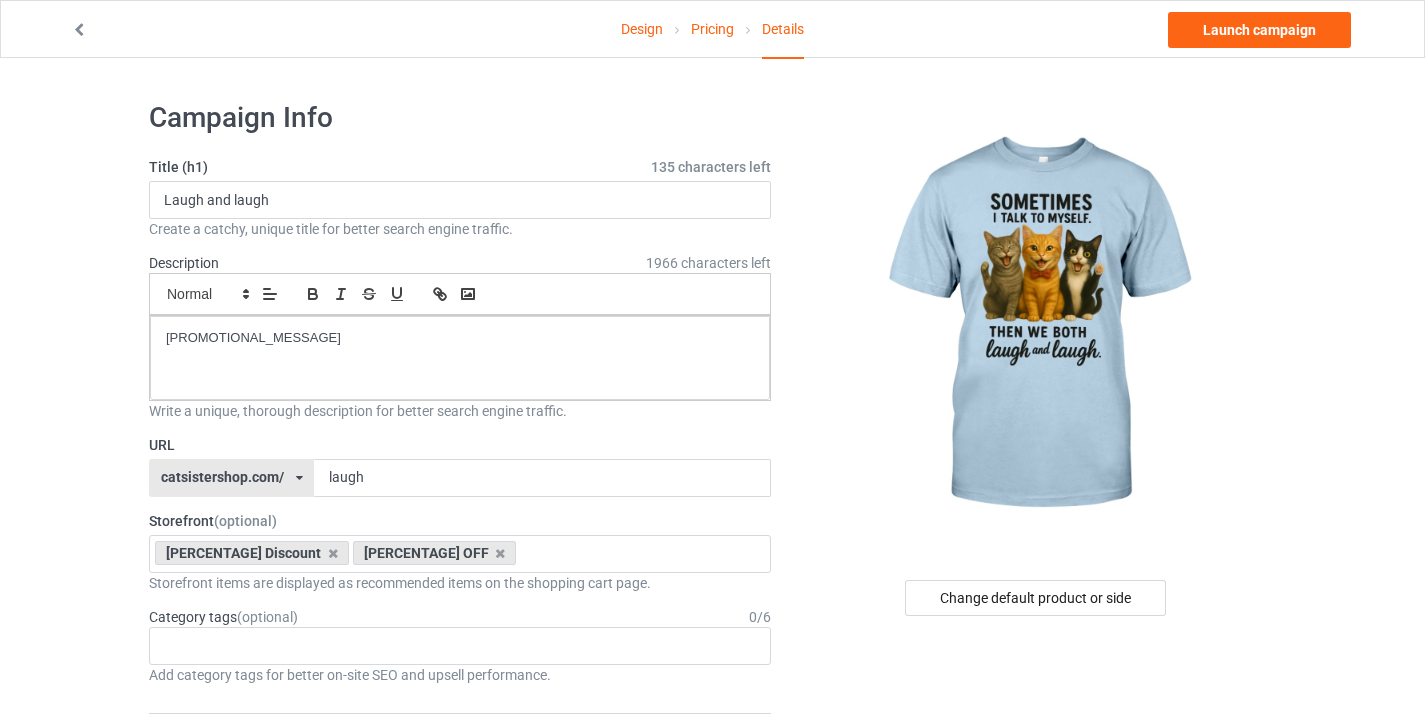 click on "Design Pricing Details Launch campaign Campaign Info Title (h1) 135   characters left Laugh and laugh Create a catchy, unique title for better search engine traffic. Description 1966   characters left       Small Normal Large Big Huge                                                                                     Buy 2 or more to save on shipping. Write a unique, thorough description for better search engine traffic. URL catsistershop.com/ catsistershop.com/ familysistershop.com/ teechip.com/ 5c861012c2a1465dbc0fbd32 5e24872a2b1b6920e6cb5e7c 587d0d41cee36fd012c64a69 laugh Storefront (optional) 13% Discount  13% OFF Black-cat  Cat lovers Cat lovers Cat lovers Cat lovers Cat lovers Cat lovers Cat lovers Cat lovers Cat lovers Cat lovers Cat lovers Cat lovers cat lovers cat lovers MY Daughter Christmas Gifts  Cat Necklace Cat Cushions 66041ff7dd0367002ed3aa6f 64988a57e45d62002f51a862 62597effb93ebb003cbdb75f 62597ae9b93ebb003cbdb75d 6259775e7f26100030a0125f 6259620cabc56f003c6ce1bc 625944f57a504f003ec9f0aa 0" at bounding box center [712, 1406] 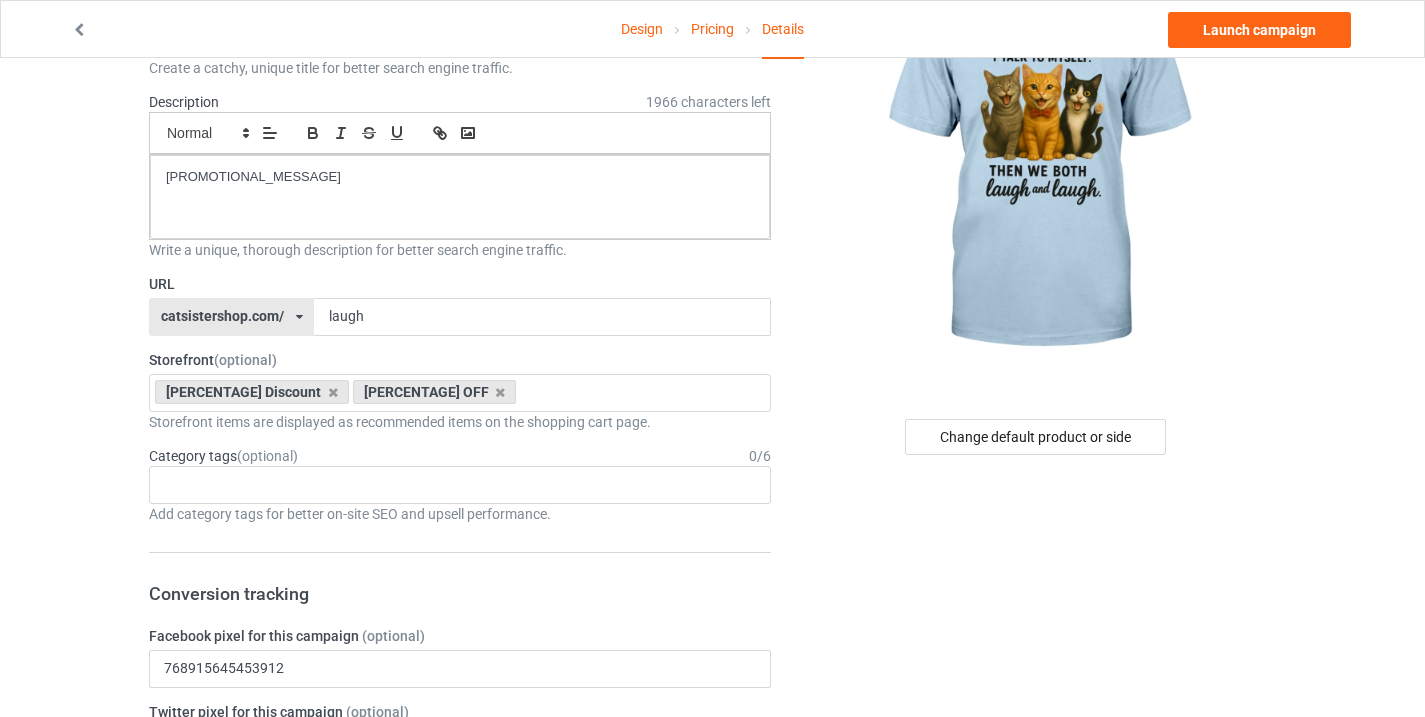 scroll, scrollTop: 180, scrollLeft: 0, axis: vertical 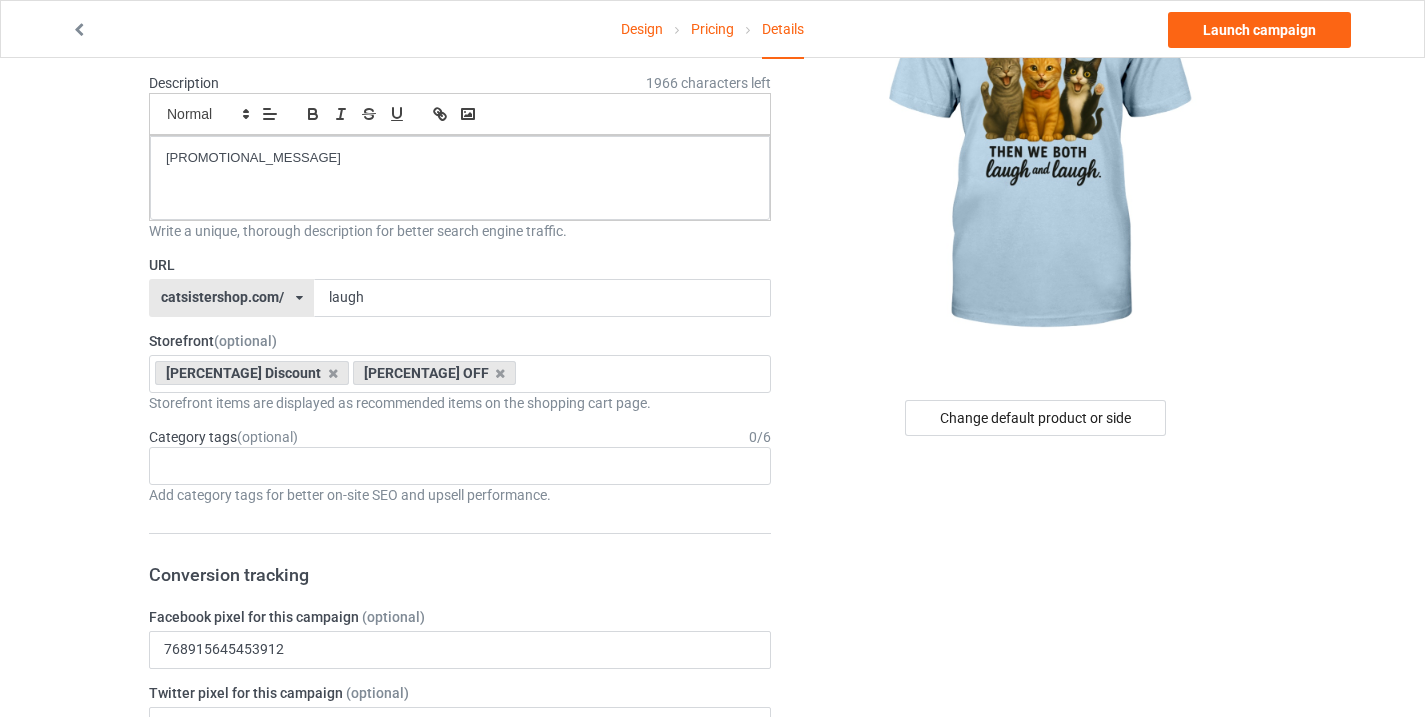 click on "Design Pricing Details Launch campaign Campaign Info Title (h1) 135   characters left Laugh and laugh Create a catchy, unique title for better search engine traffic. Description 1966   characters left       Small Normal Large Big Huge                                                                                     Buy 2 or more to save on shipping. Write a unique, thorough description for better search engine traffic. URL catsistershop.com/ catsistershop.com/ familysistershop.com/ teechip.com/ 5c861012c2a1465dbc0fbd32 5e24872a2b1b6920e6cb5e7c 587d0d41cee36fd012c64a69 laugh Storefront (optional) 13% Discount  13% OFF Black-cat  Cat lovers Cat lovers Cat lovers Cat lovers Cat lovers Cat lovers Cat lovers Cat lovers Cat lovers Cat lovers Cat lovers Cat lovers cat lovers cat lovers MY Daughter Christmas Gifts  Cat Necklace Cat Cushions 66041ff7dd0367002ed3aa6f 64988a57e45d62002f51a862 62597effb93ebb003cbdb75f 62597ae9b93ebb003cbdb75d 6259775e7f26100030a0125f 6259620cabc56f003c6ce1bc 625944f57a504f003ec9f0aa 0" at bounding box center (712, 1226) 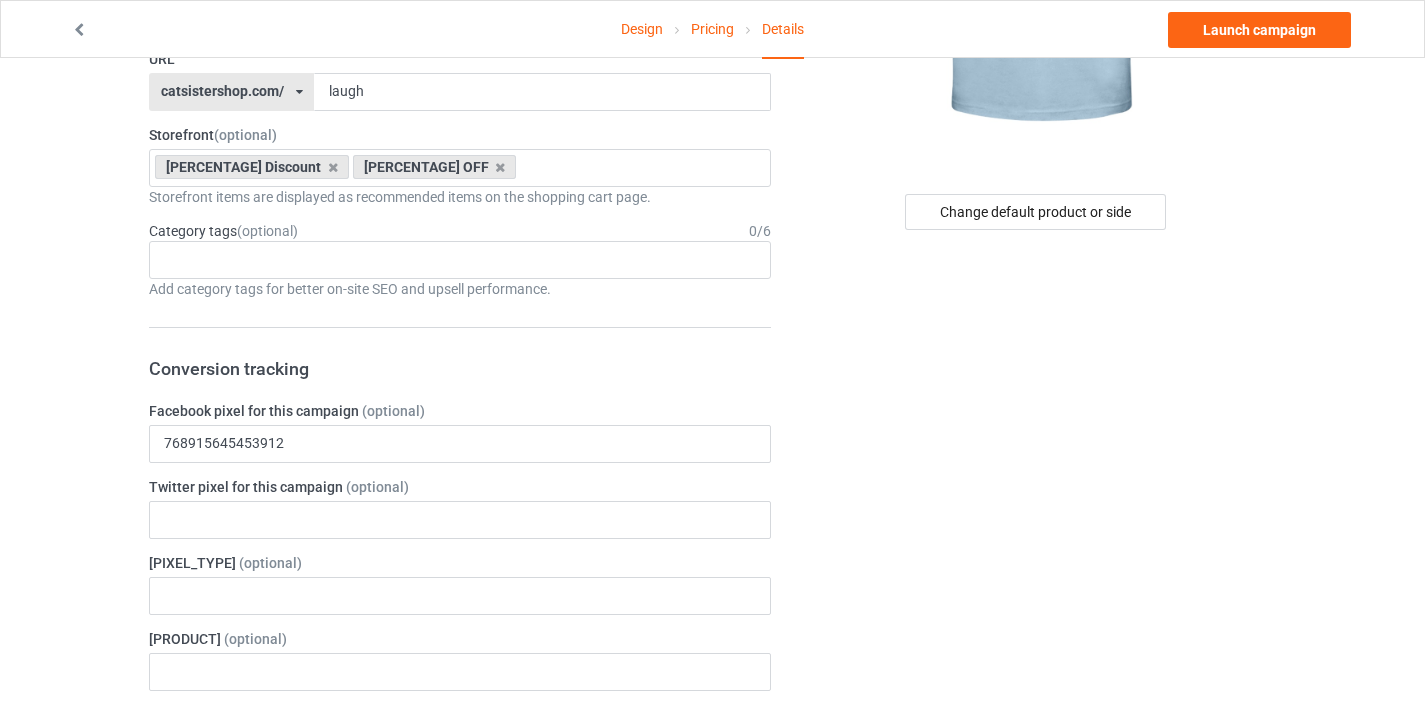 scroll, scrollTop: 0, scrollLeft: 0, axis: both 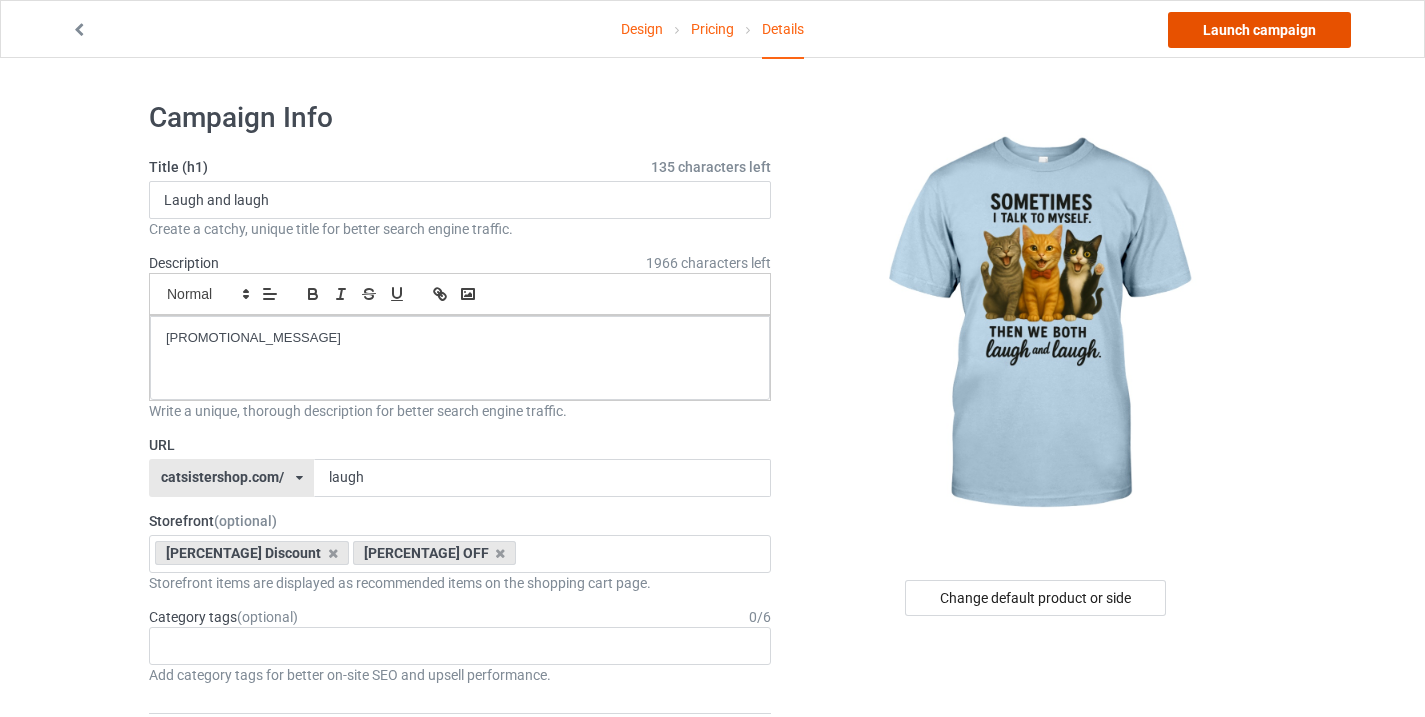 click on "Launch campaign" at bounding box center [1259, 30] 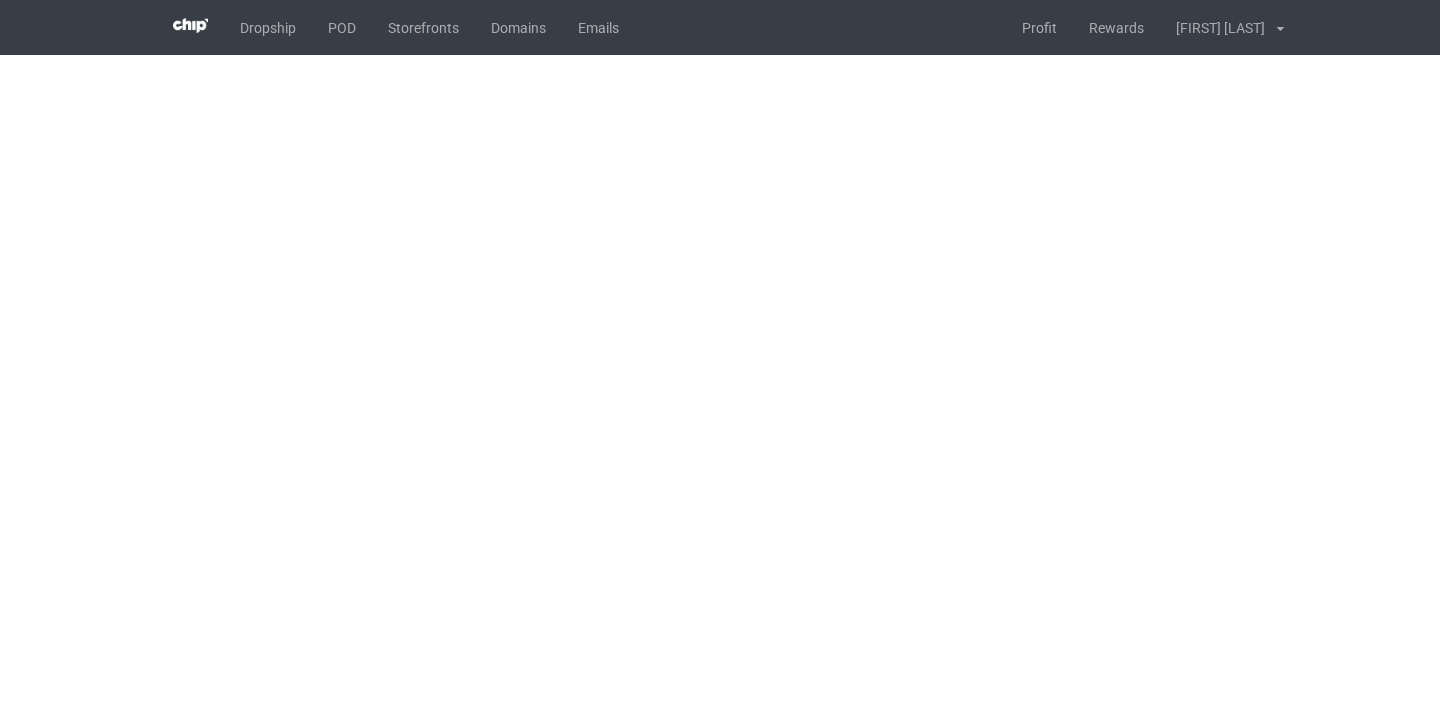 scroll, scrollTop: 0, scrollLeft: 0, axis: both 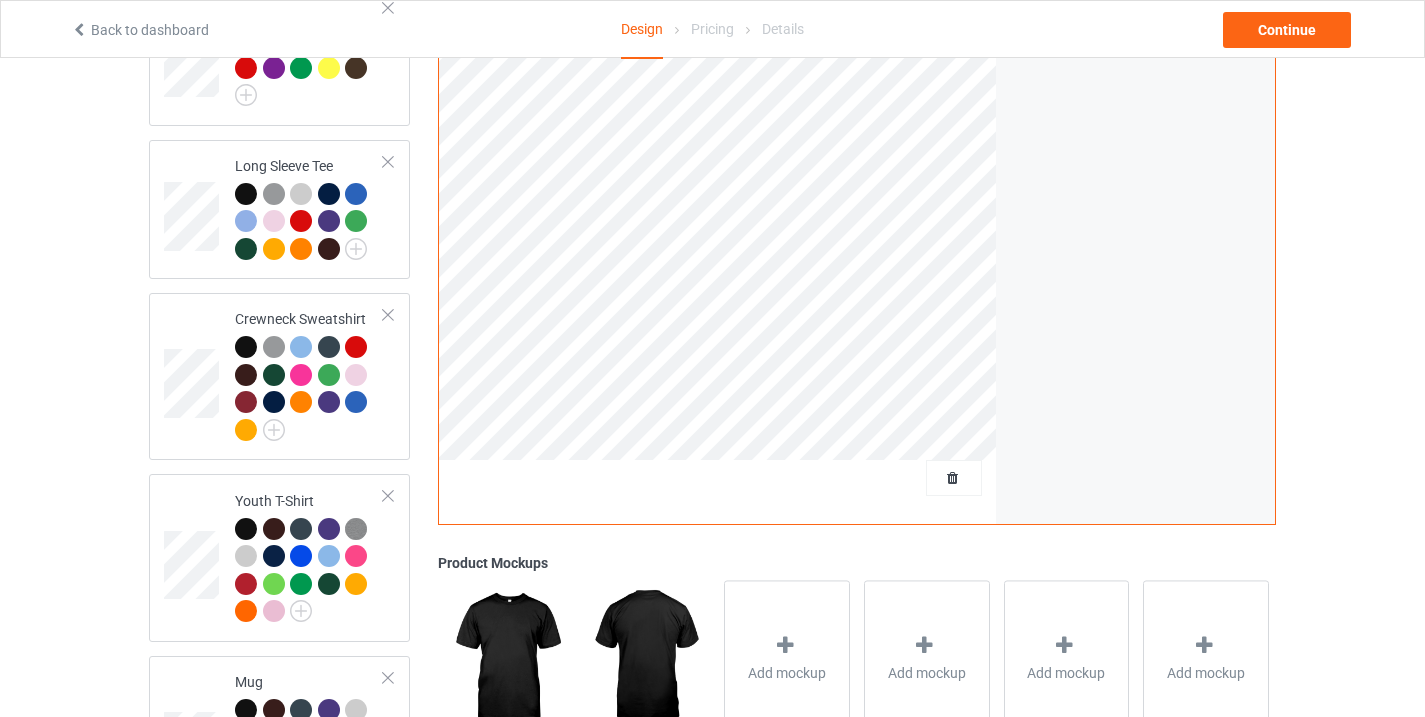 click at bounding box center [718, 485] 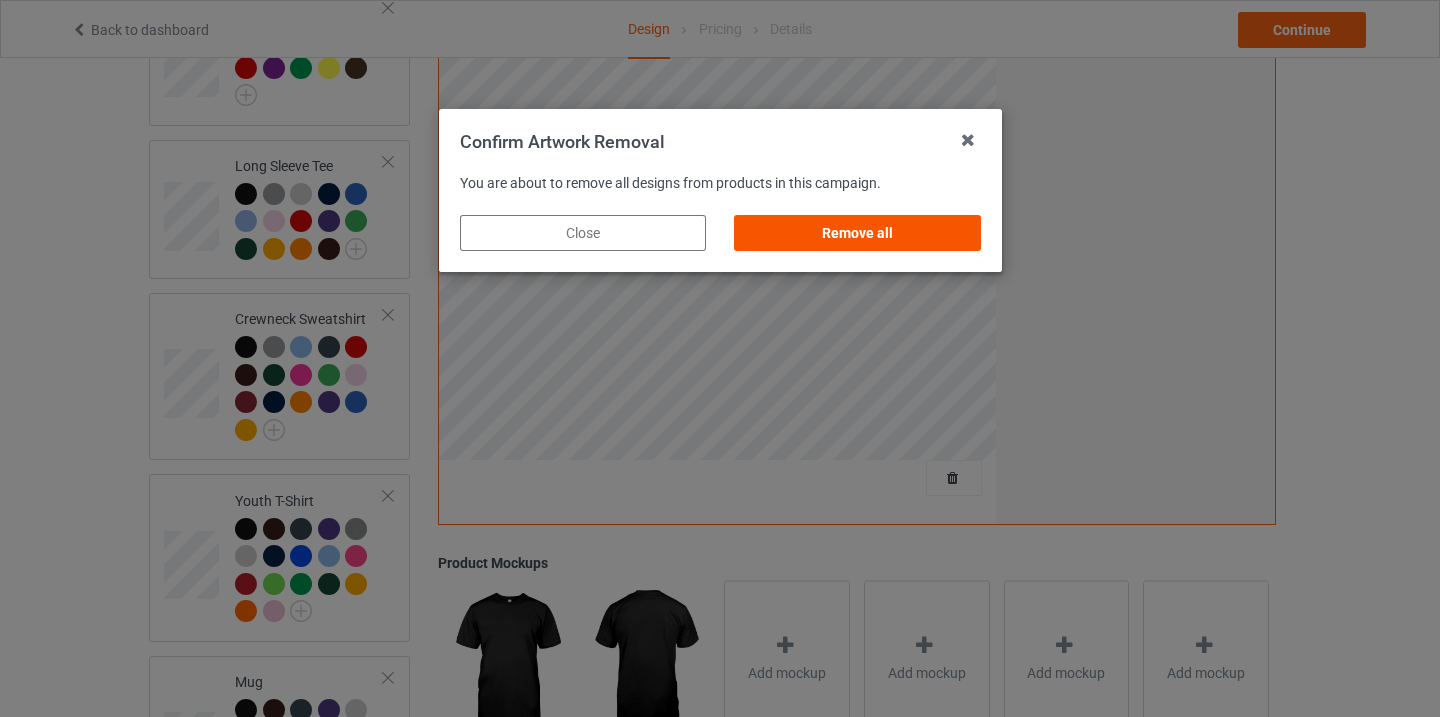 click on "Remove all" at bounding box center [857, 233] 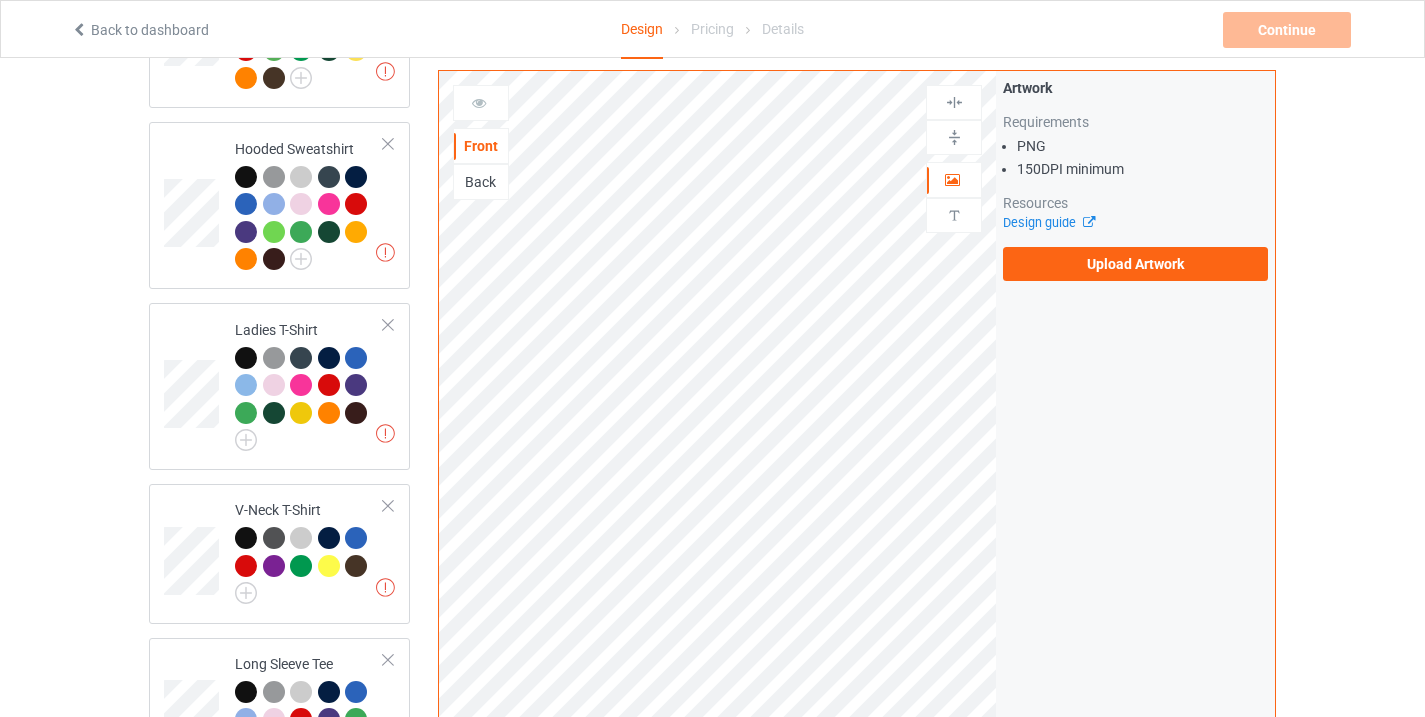 scroll, scrollTop: 398, scrollLeft: 0, axis: vertical 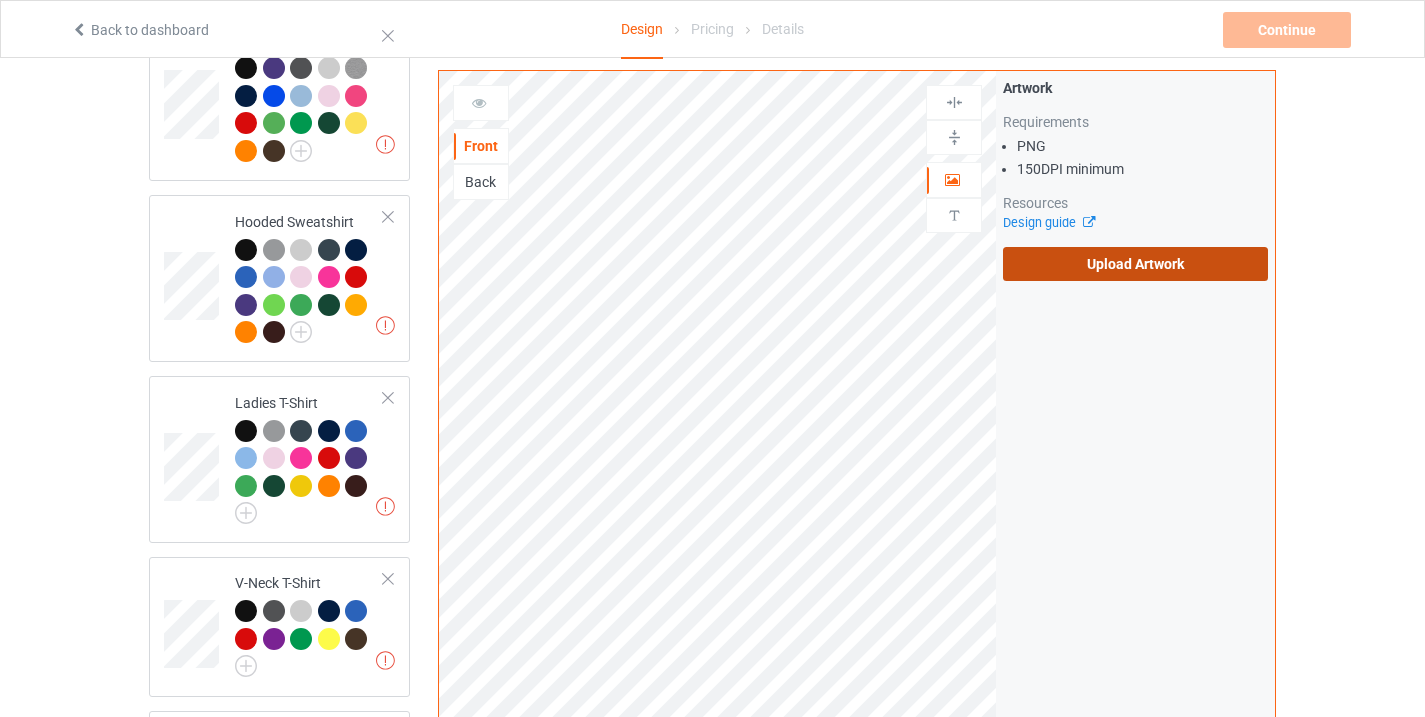 click on "Upload Artwork" at bounding box center (1135, 264) 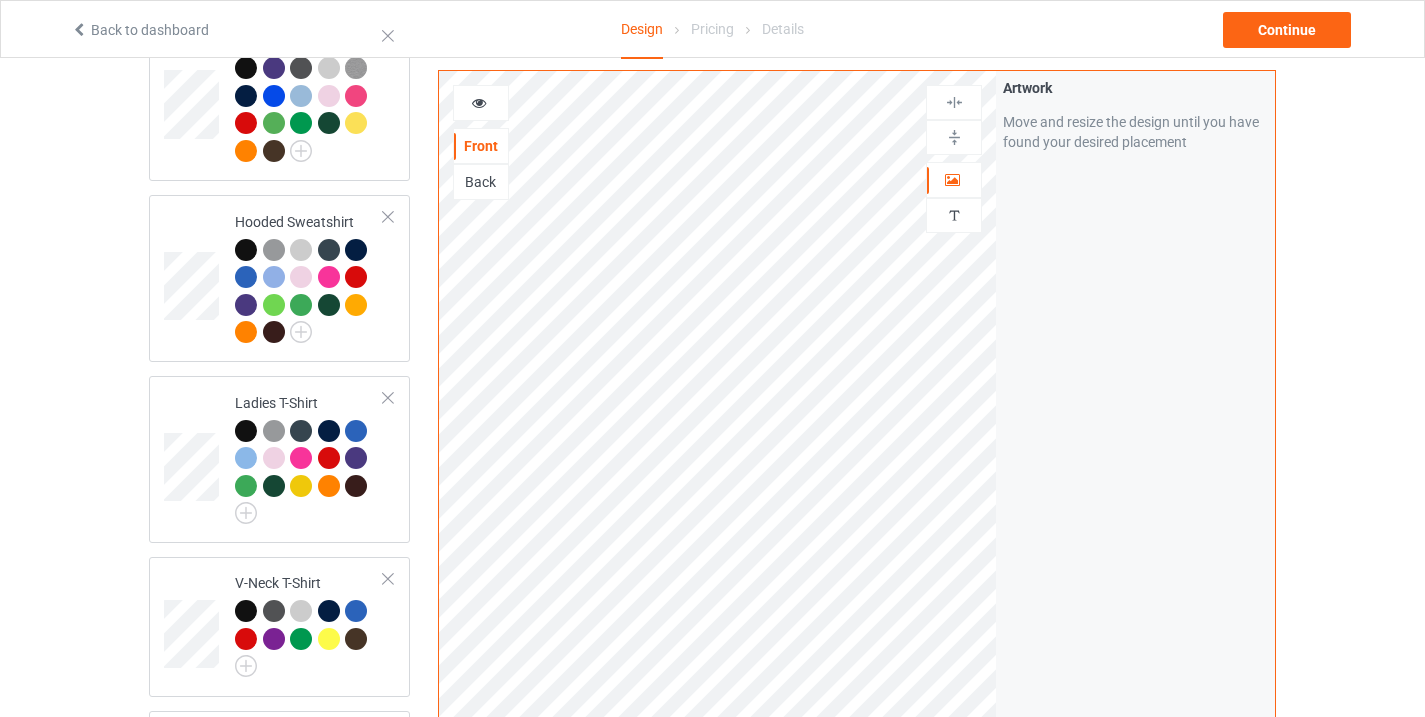 click on "Design Select colors for each of the products and upload an artwork file to design your product. Classic T-Shirt Premium Fit Mens Tee Hooded Sweatshirt Ladies T-Shirt V-Neck T-Shirt Long Sleeve Tee Crewneck Sweatshirt Youth T-Shirt Mug Add product Front Back Artwork Personalized text Artwork Move and resize the design until you have found your desired placement Product Mockups Add mockup Add mockup Add mockup Add mockup Add mockup Add mockup" at bounding box center (712, 594) 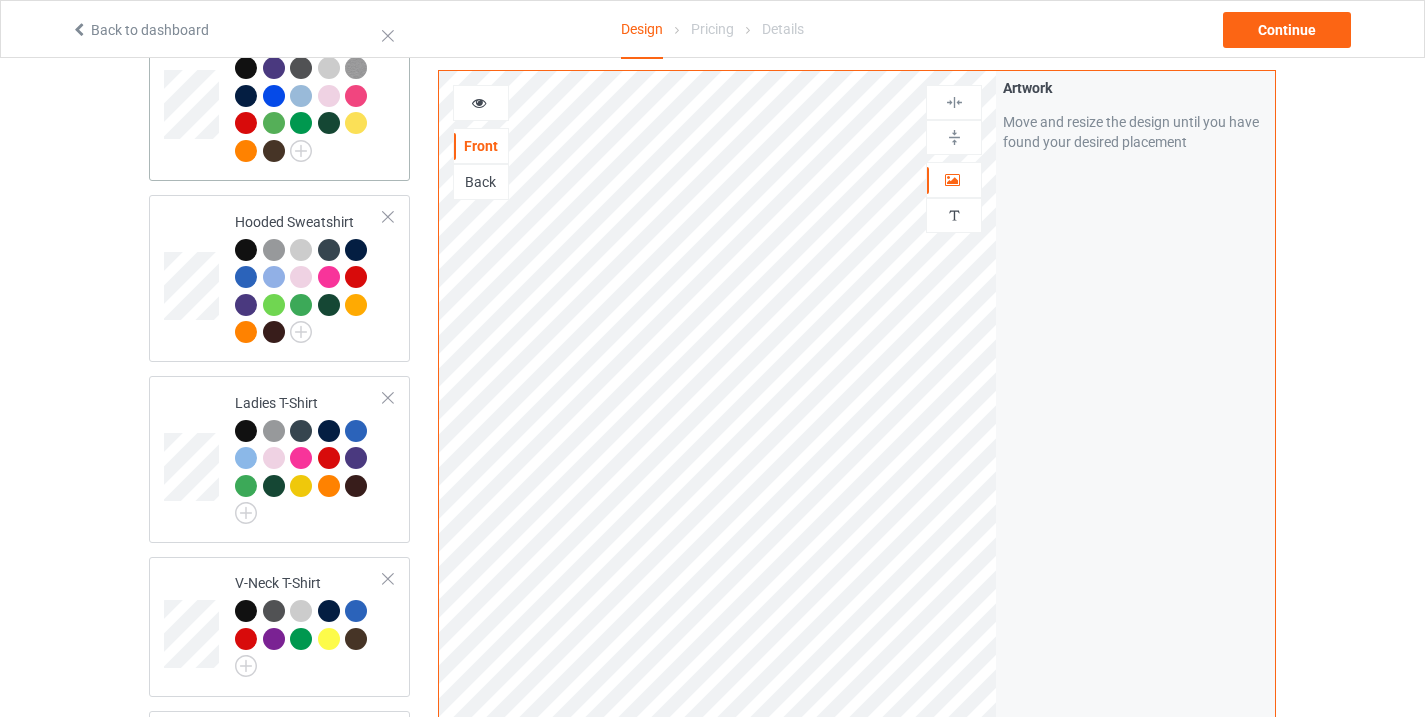 click at bounding box center [301, 96] 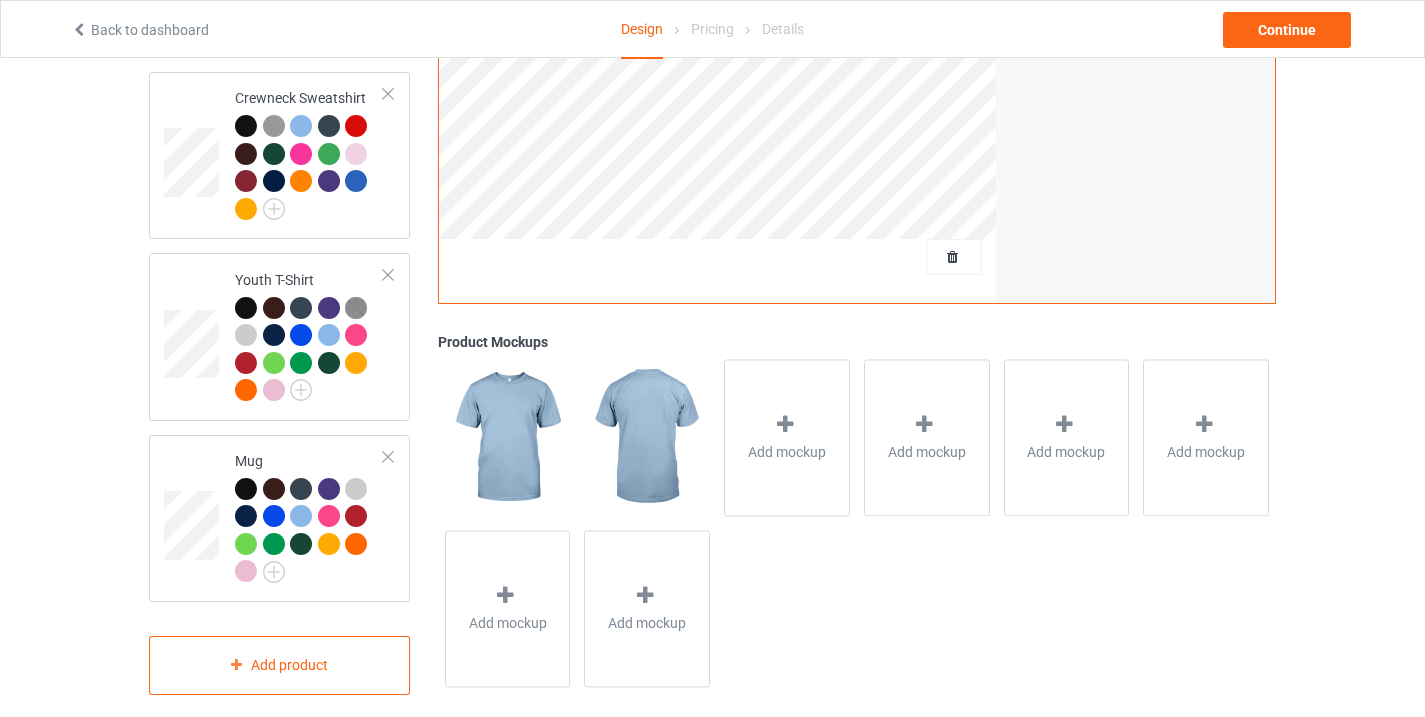 scroll, scrollTop: 1214, scrollLeft: 0, axis: vertical 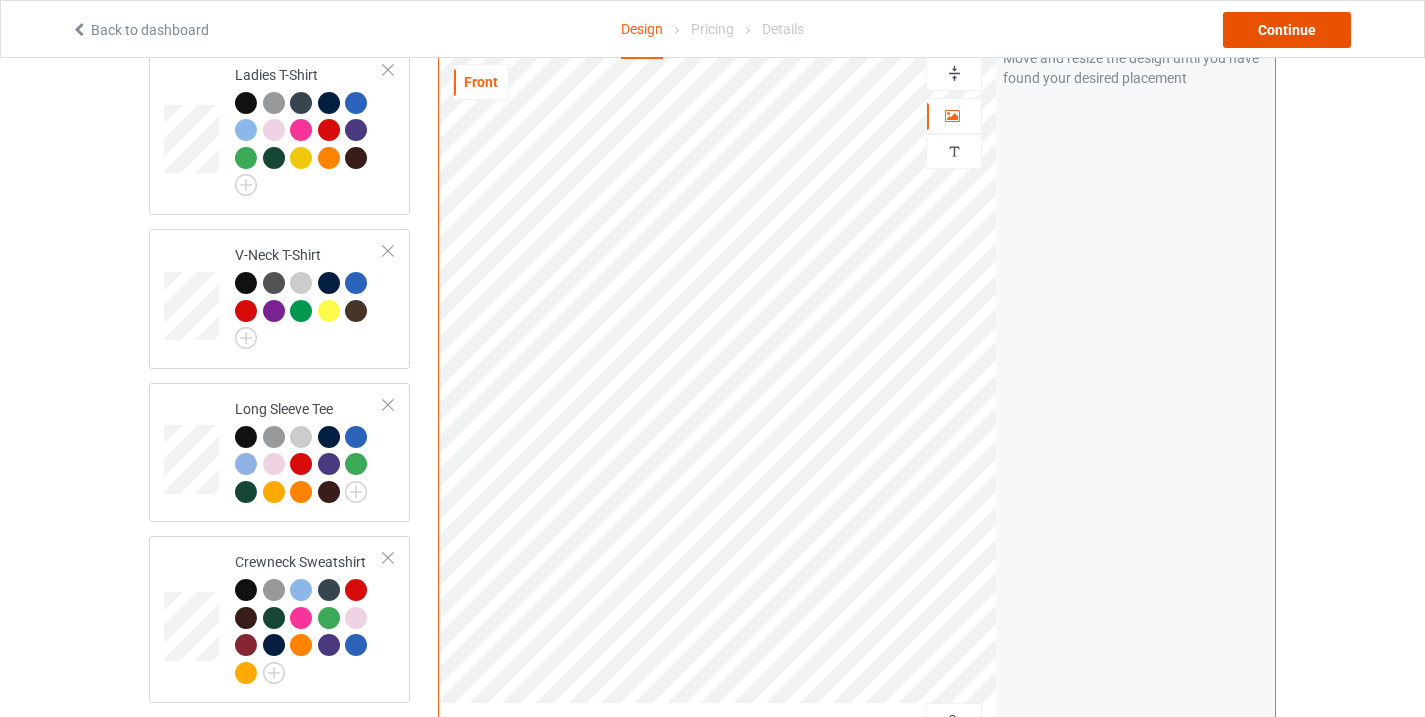 click on "Continue" at bounding box center (1287, 30) 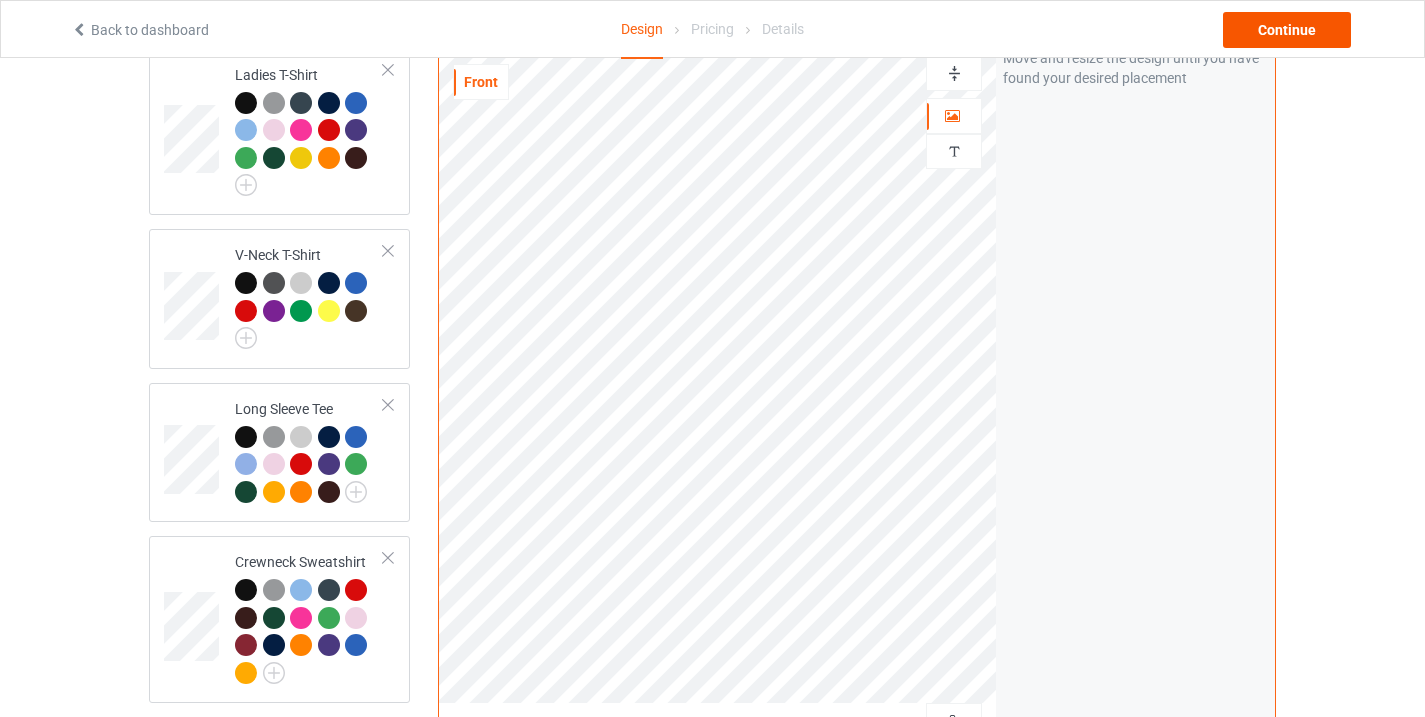 scroll, scrollTop: 0, scrollLeft: 0, axis: both 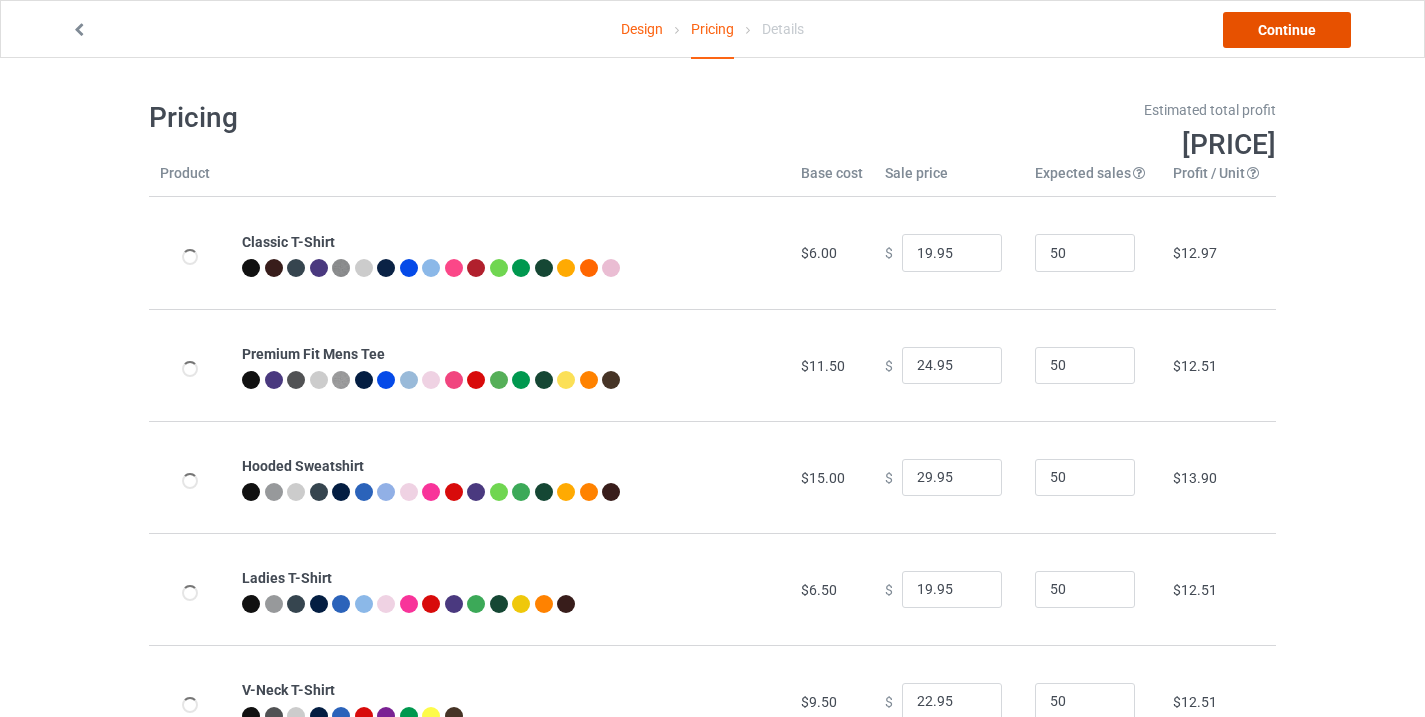click on "Continue" at bounding box center [1287, 30] 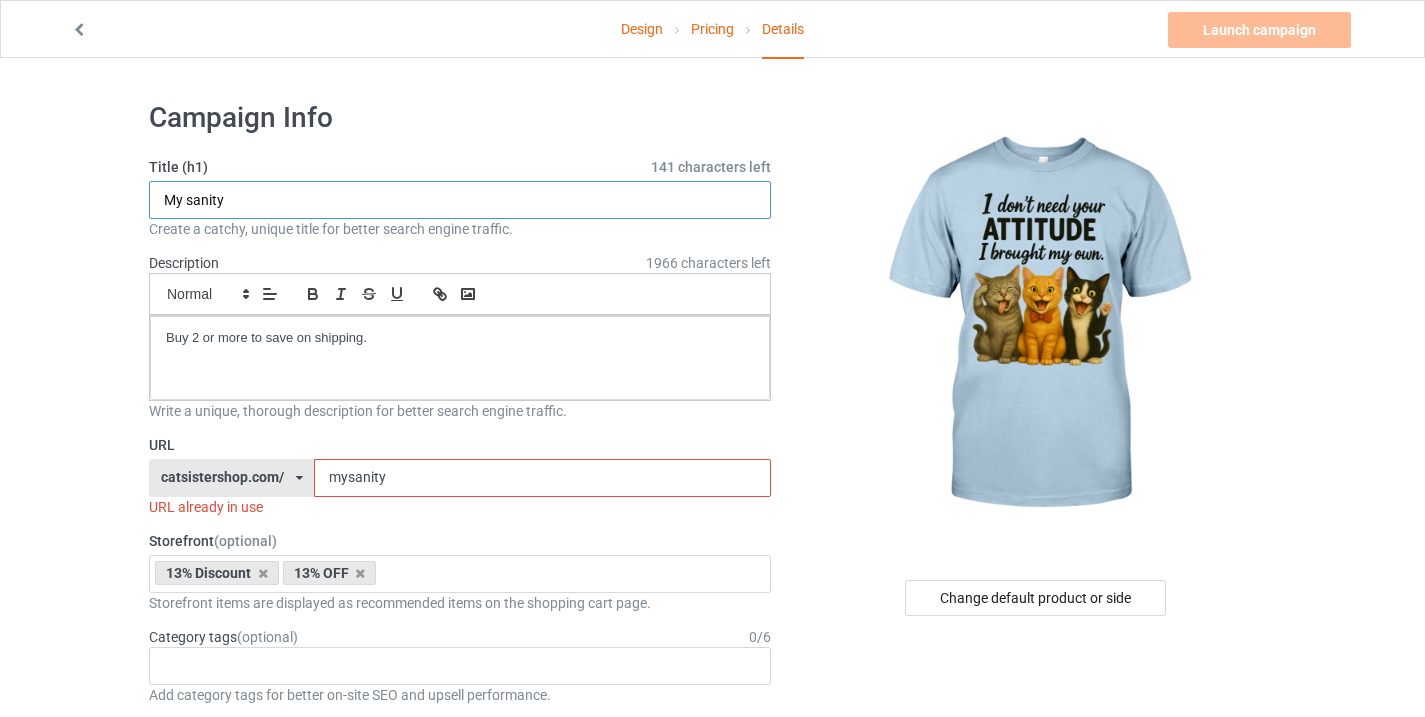 click on "My sanity" at bounding box center (460, 200) 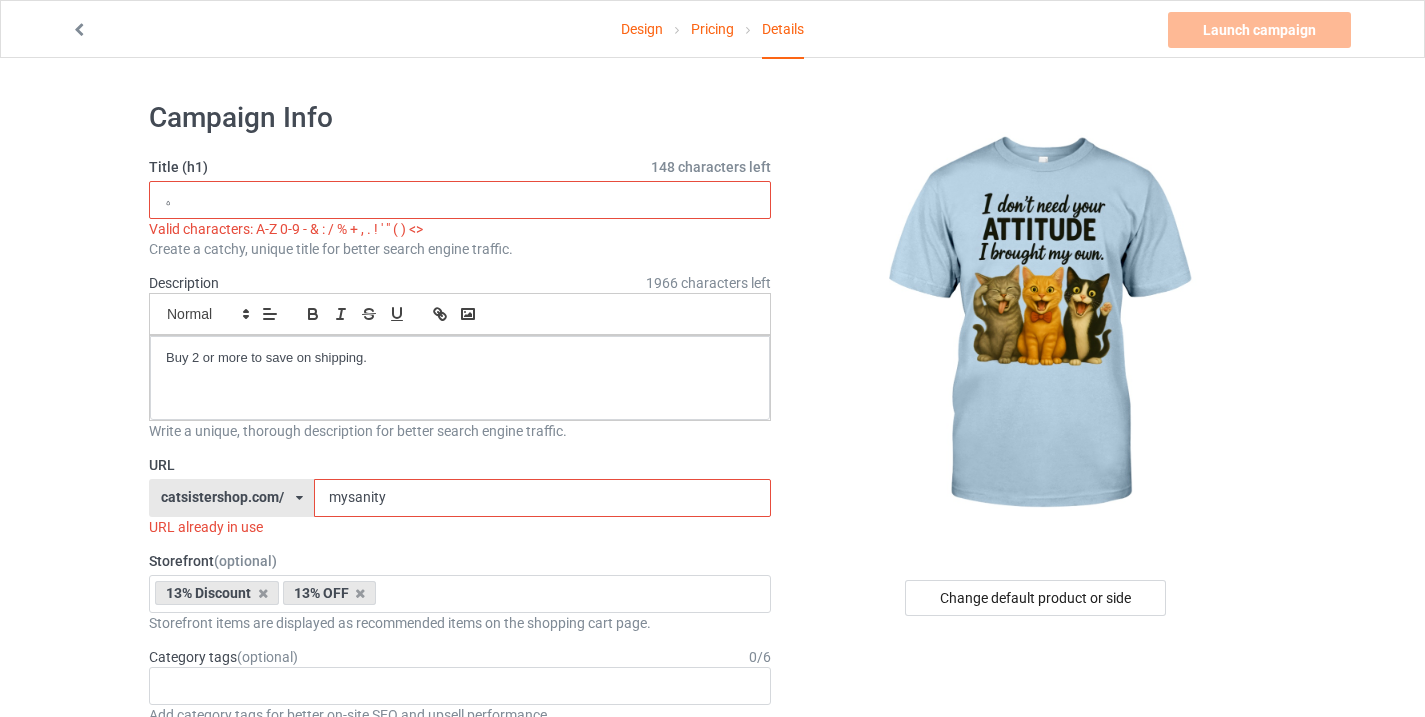 type on "ه" 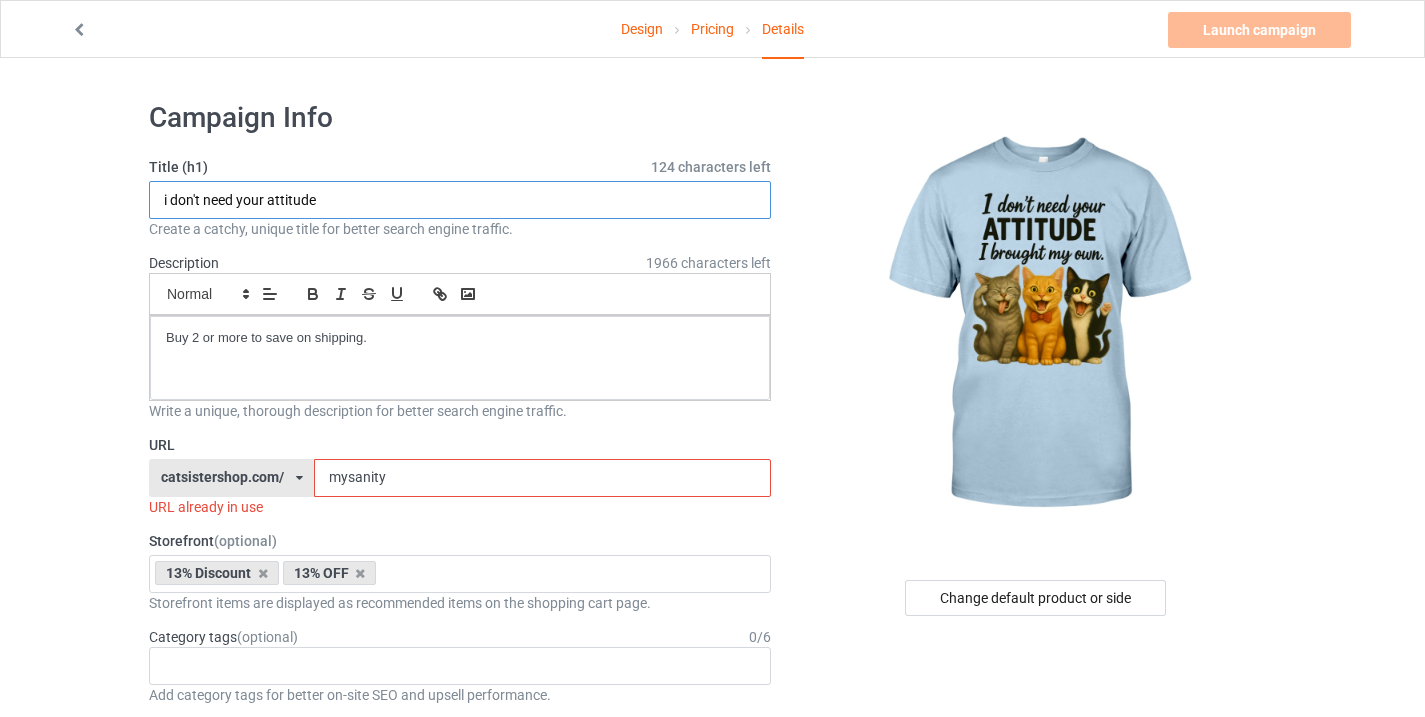 type on "i don't need your attitude" 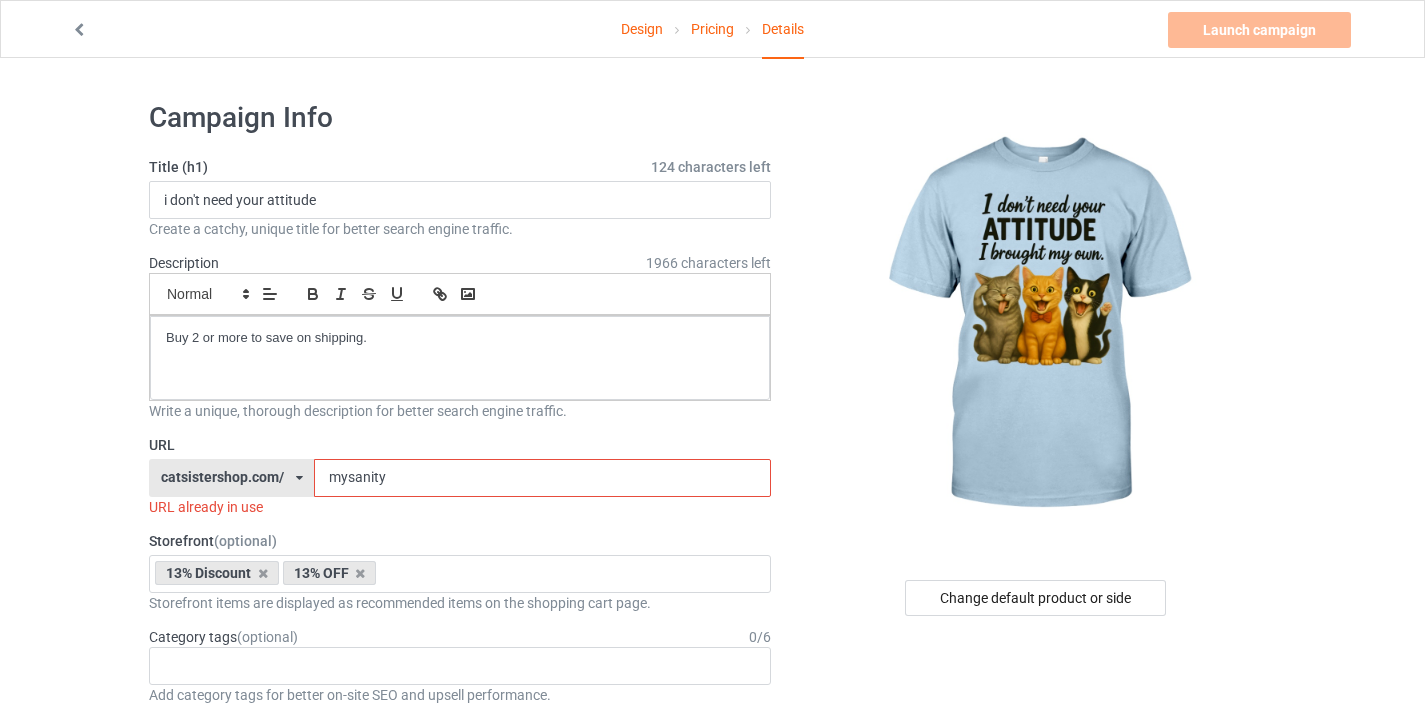 click on "mysanity" at bounding box center (542, 478) 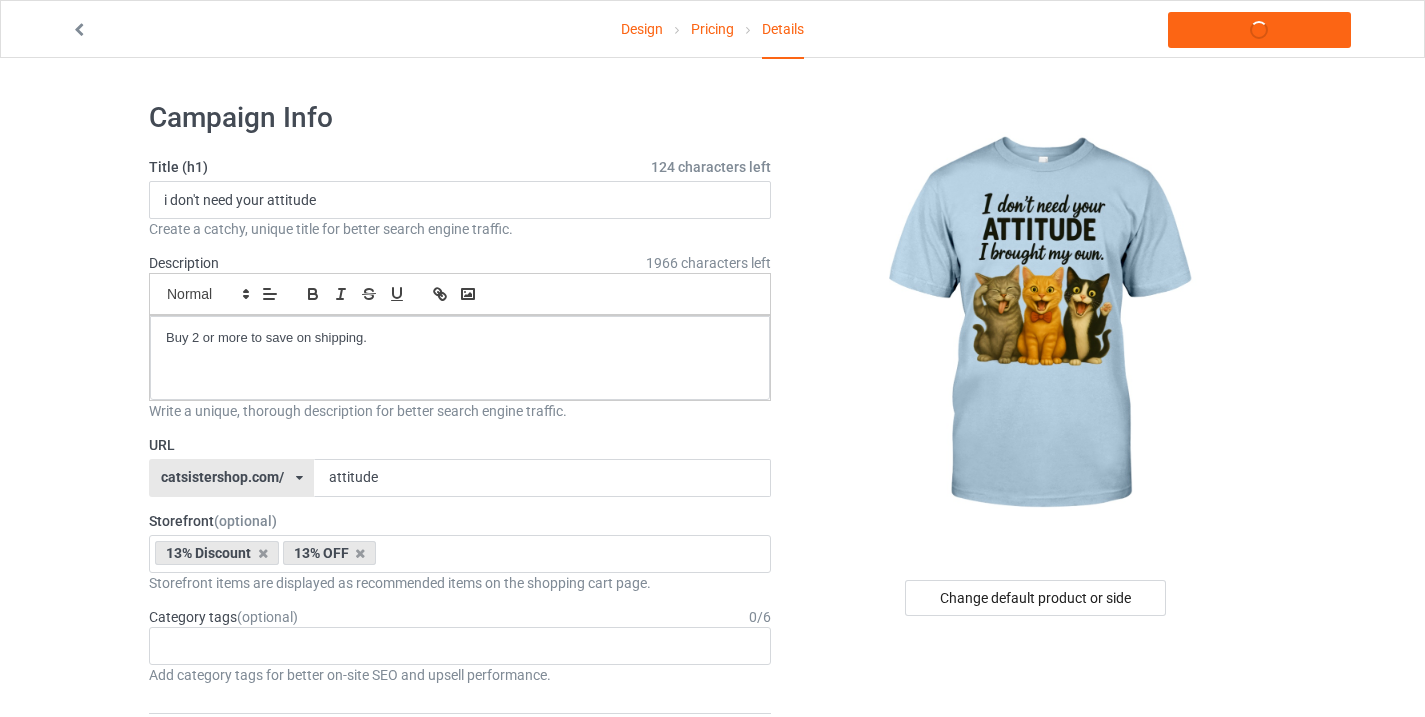 click on "Design Pricing Details Launch campaign Campaign Info Title (h1) 124   characters left i don't need your attitude Create a catchy, unique title for better search engine traffic. Description 1966   characters left       Small Normal Large Big Huge                                                                                     Buy 2 or more to save on shipping. Write a unique, thorough description for better search engine traffic. URL catsistershop.com/ catsistershop.com/ familysistershop.com/ teechip.com/ 5c861012c2a1465dbc0fbd32 5e24872a2b1b6920e6cb5e7c 587d0d41cee36fd012c64a69 attitude Storefront (optional) 13% Discount  13% OFF Black-cat  Cat lovers Cat lovers Cat lovers Cat lovers Cat lovers Cat lovers Cat lovers Cat lovers Cat lovers Cat lovers Cat lovers Cat lovers cat lovers cat lovers MY Daughter Christmas Gifts  Cat Necklace Cat Cushions 66041ff7dd0367002ed3aa6f 64988a57e45d62002f51a862 62597effb93ebb003cbdb75f 62597ae9b93ebb003cbdb75d 6259775e7f26100030a0125f 6259620cabc56f003c6ce1bc Category tags" at bounding box center [712, 1396] 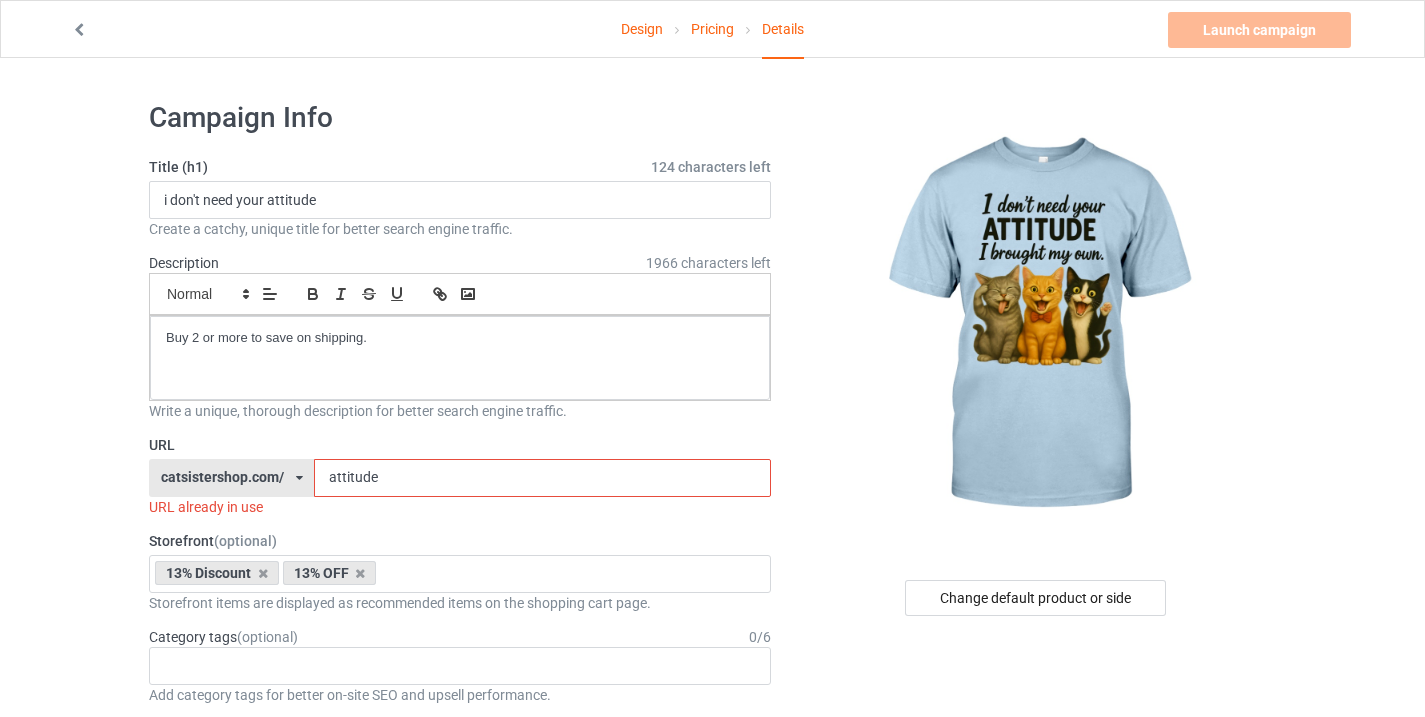 click on "attitude" at bounding box center (542, 478) 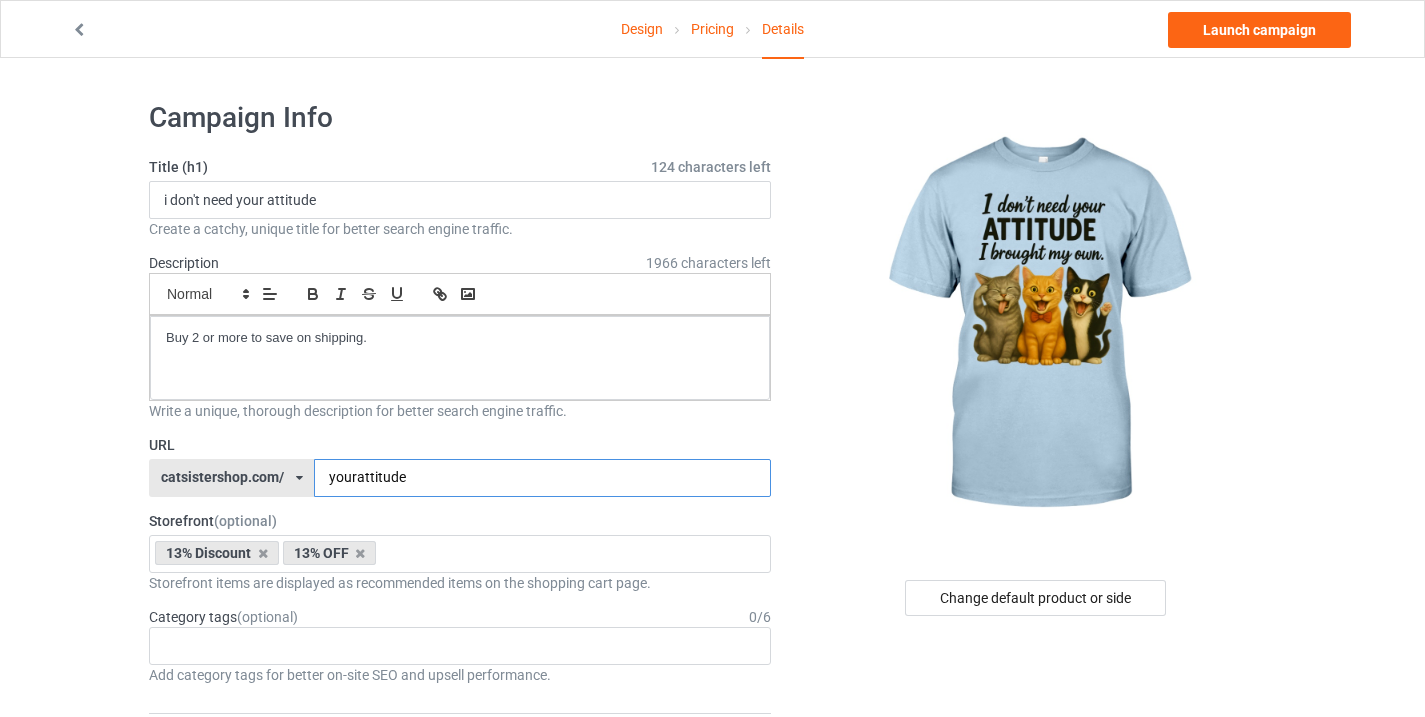 click on "yourattitude" at bounding box center [542, 478] 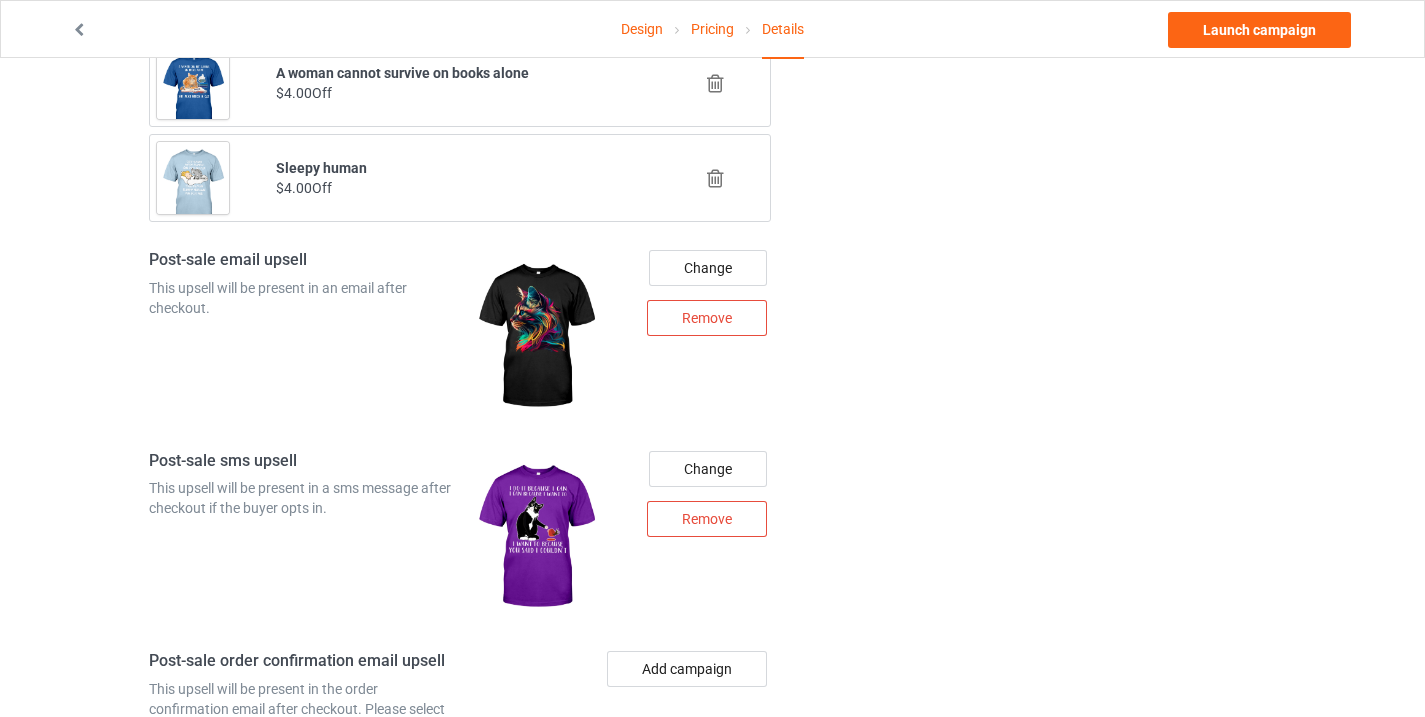 scroll, scrollTop: 2017, scrollLeft: 0, axis: vertical 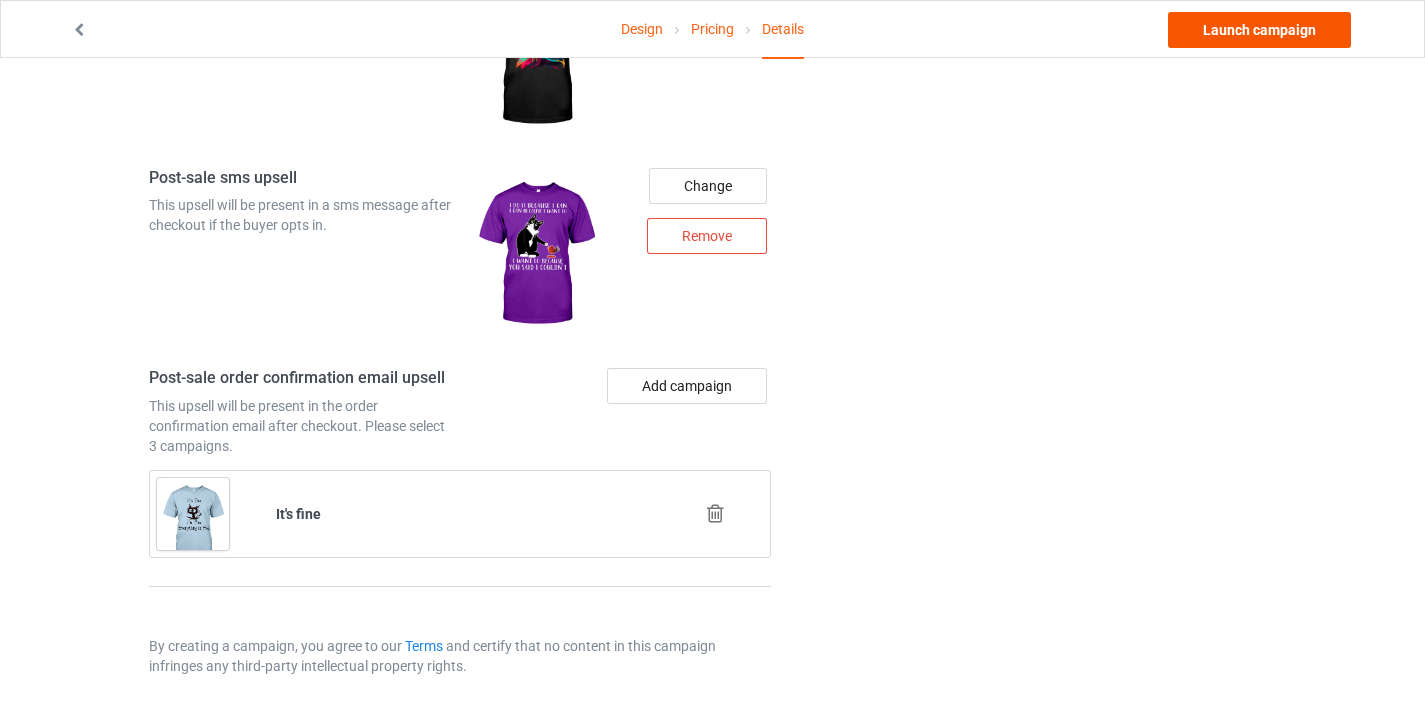 type on "yourattitude" 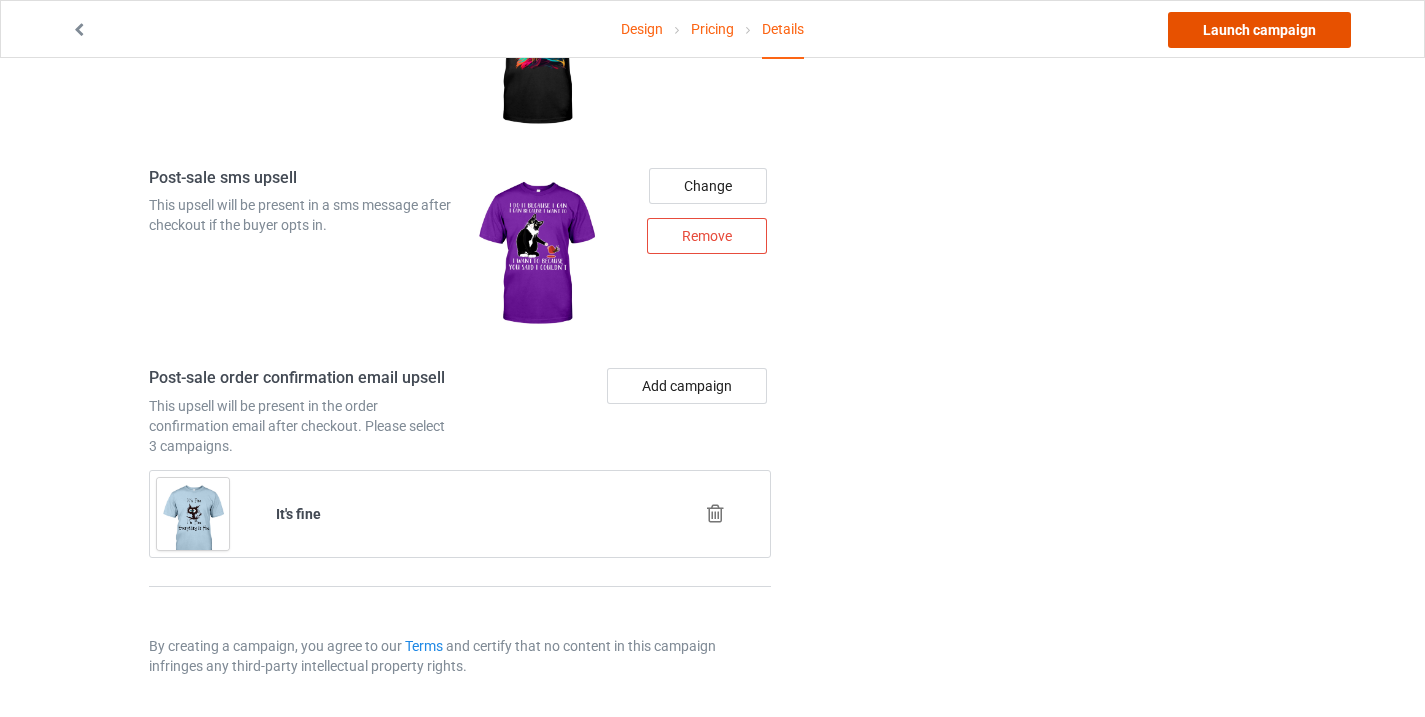 click on "Launch campaign" at bounding box center [1259, 30] 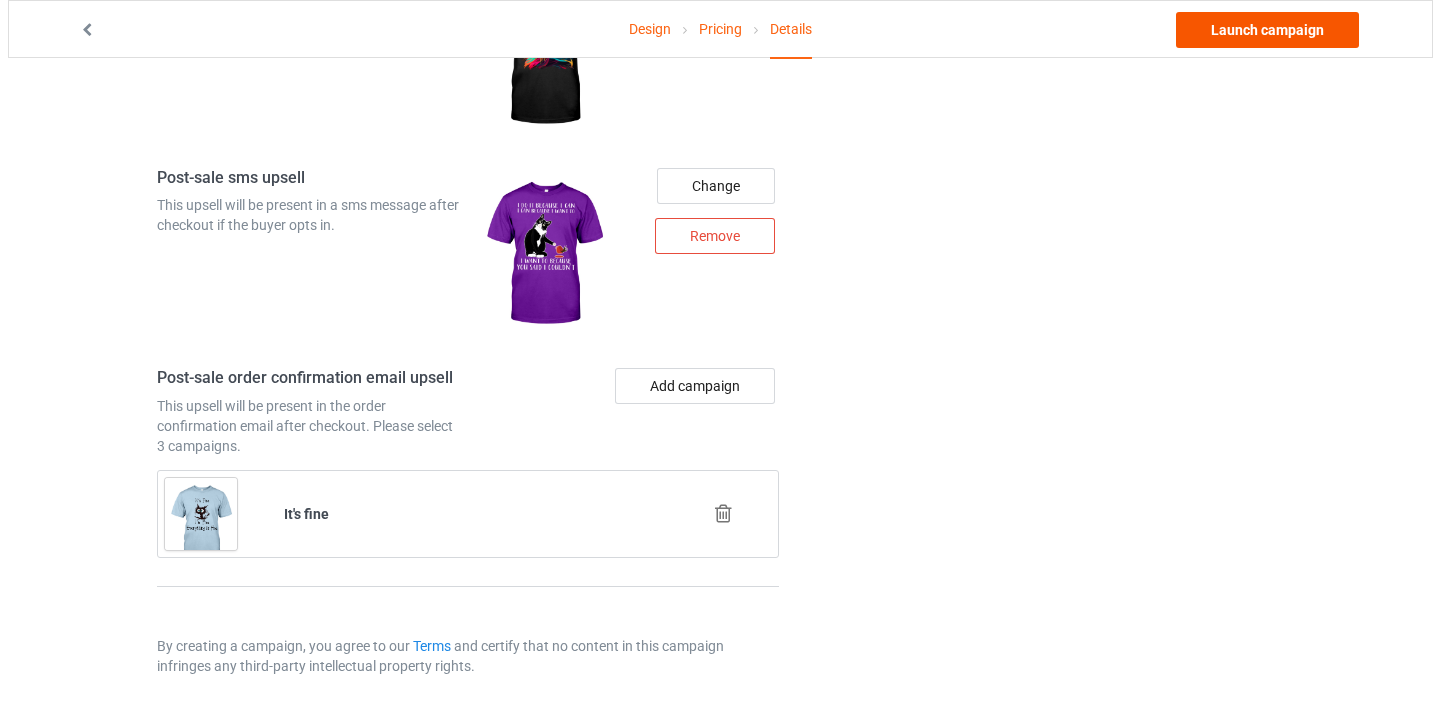 scroll, scrollTop: 0, scrollLeft: 0, axis: both 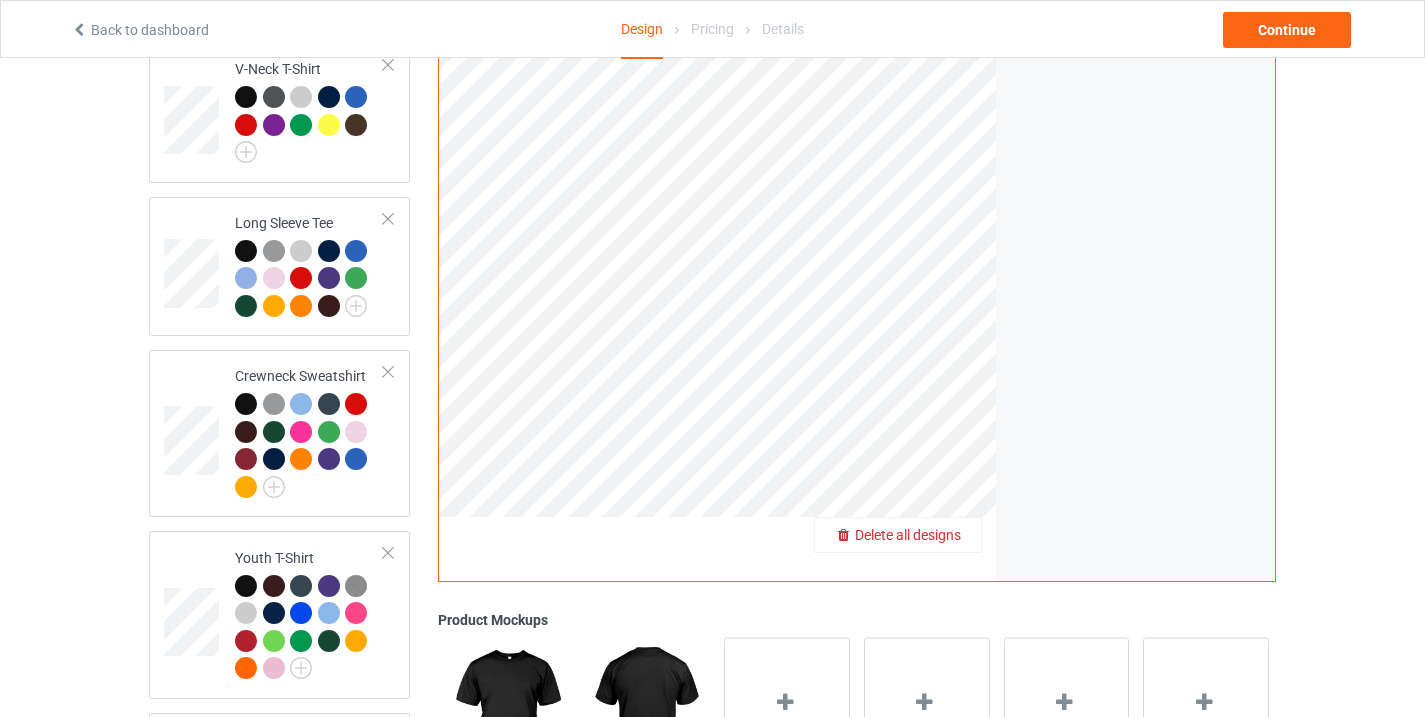 click on "Delete all designs" at bounding box center [908, 535] 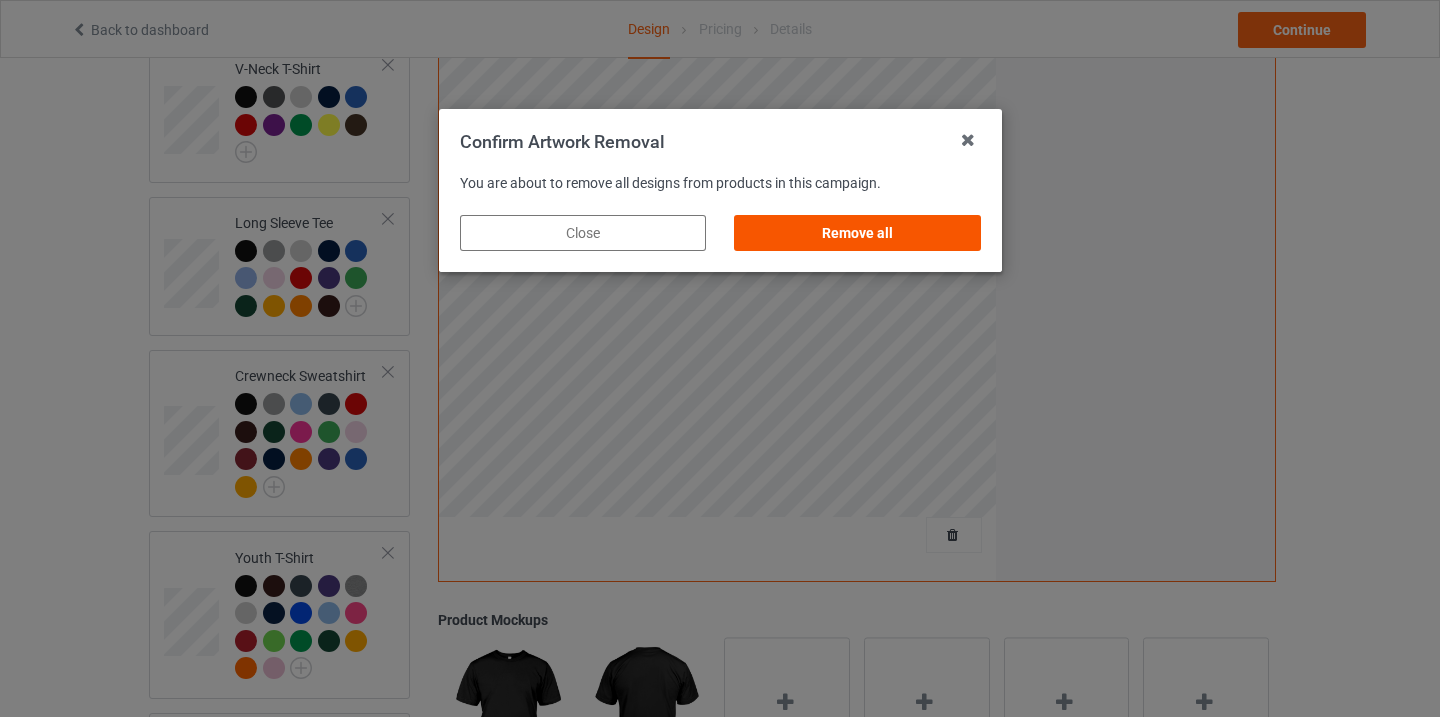 click on "Remove all" at bounding box center [857, 233] 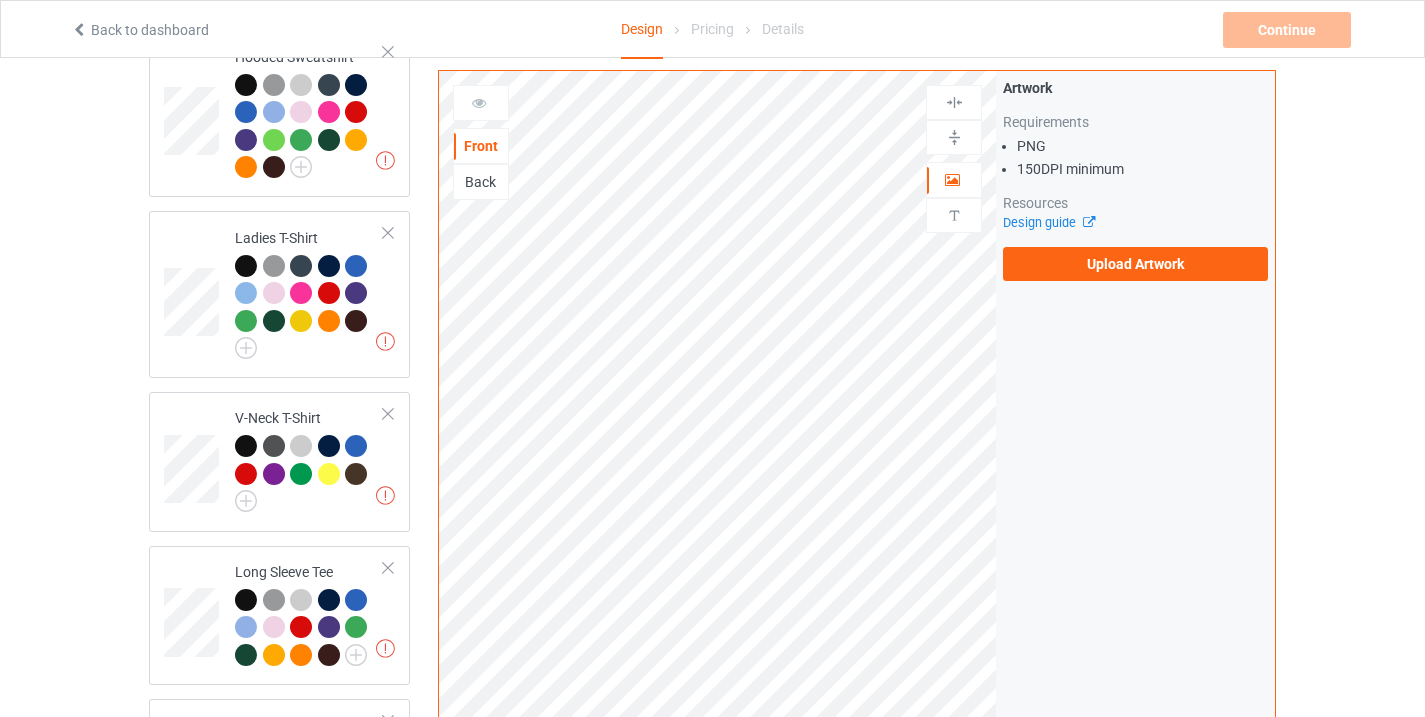 scroll, scrollTop: 443, scrollLeft: 0, axis: vertical 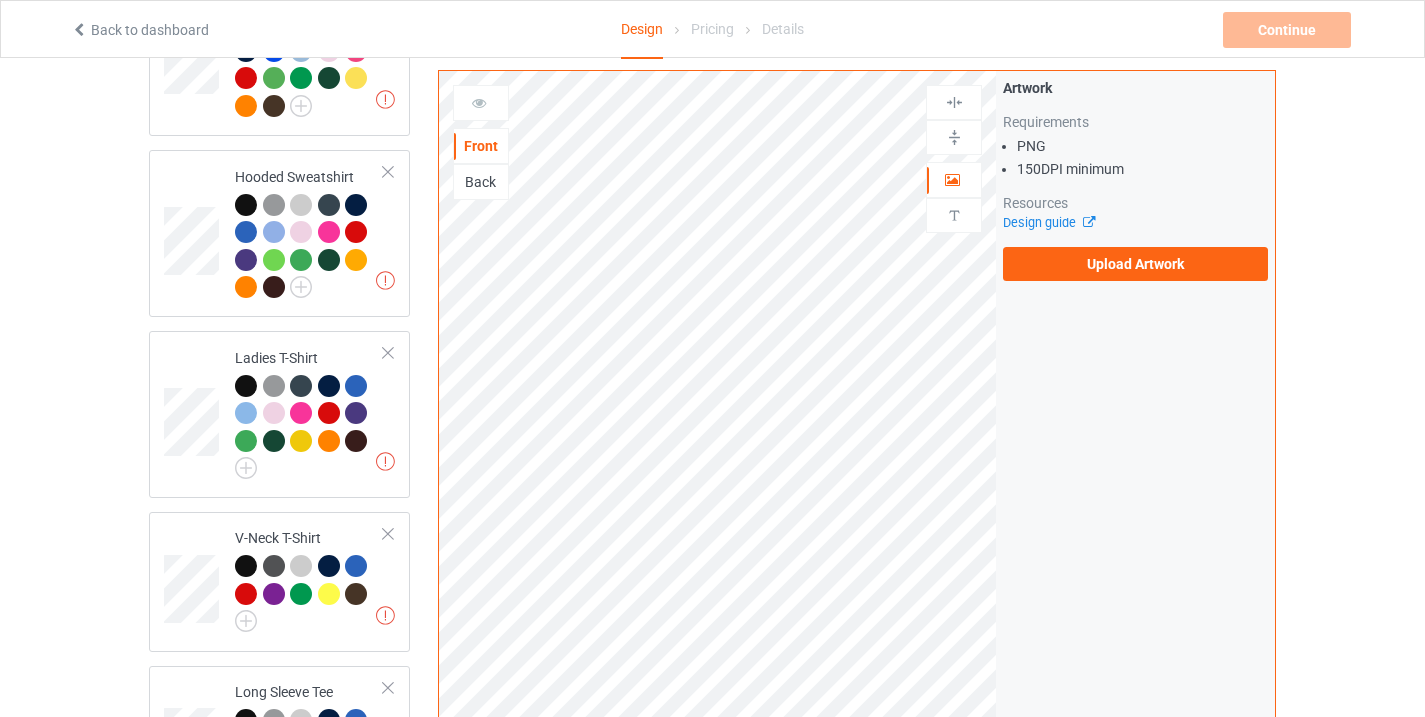 click on "Artwork Requirements PNG 150  DPI minimum Resources Design guide Upload Artwork" at bounding box center (1135, 179) 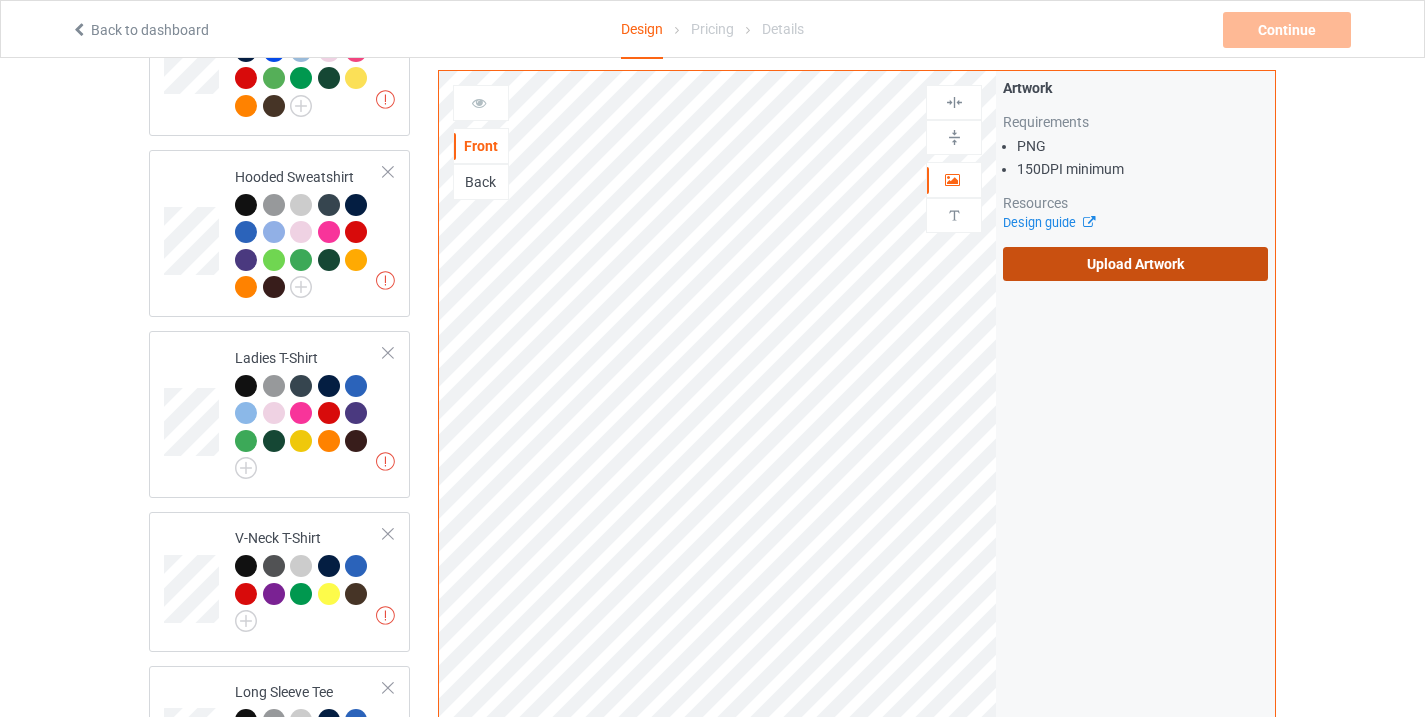 click on "Upload Artwork" at bounding box center [1135, 264] 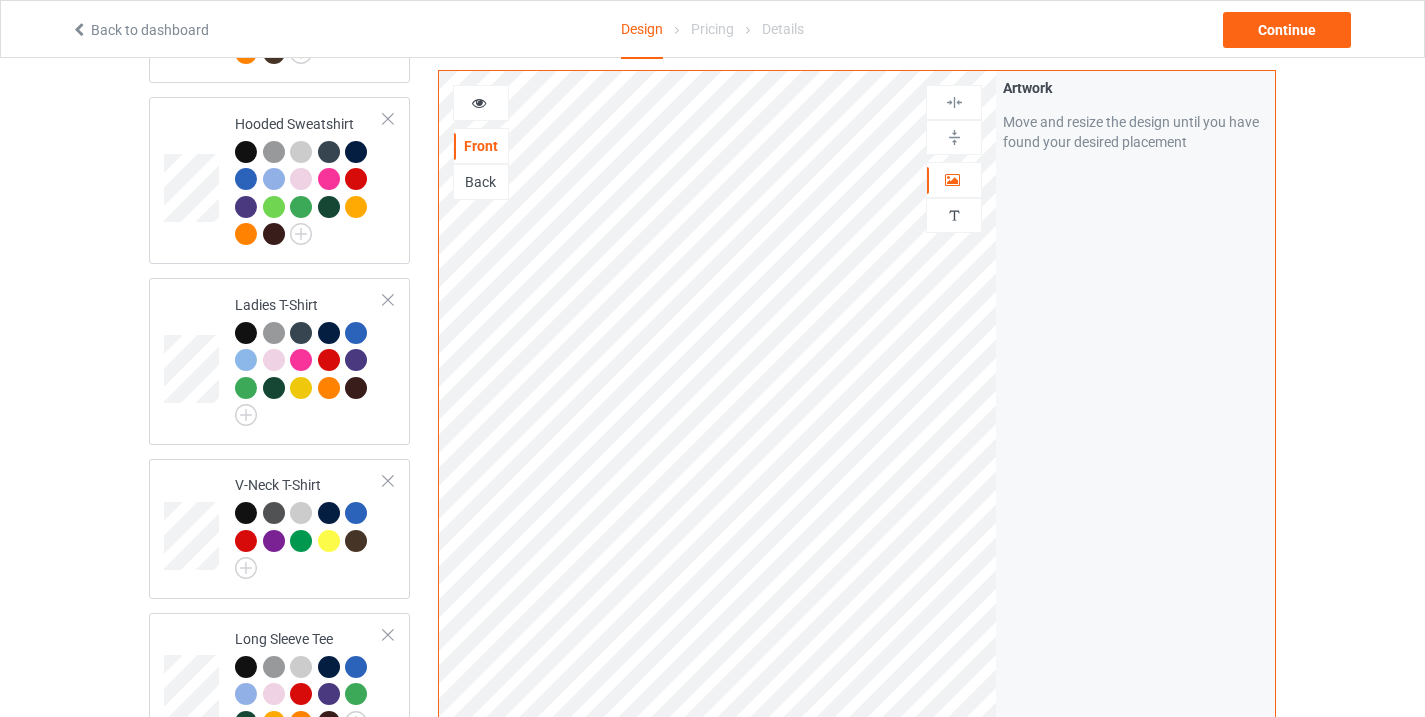 scroll, scrollTop: 325, scrollLeft: 0, axis: vertical 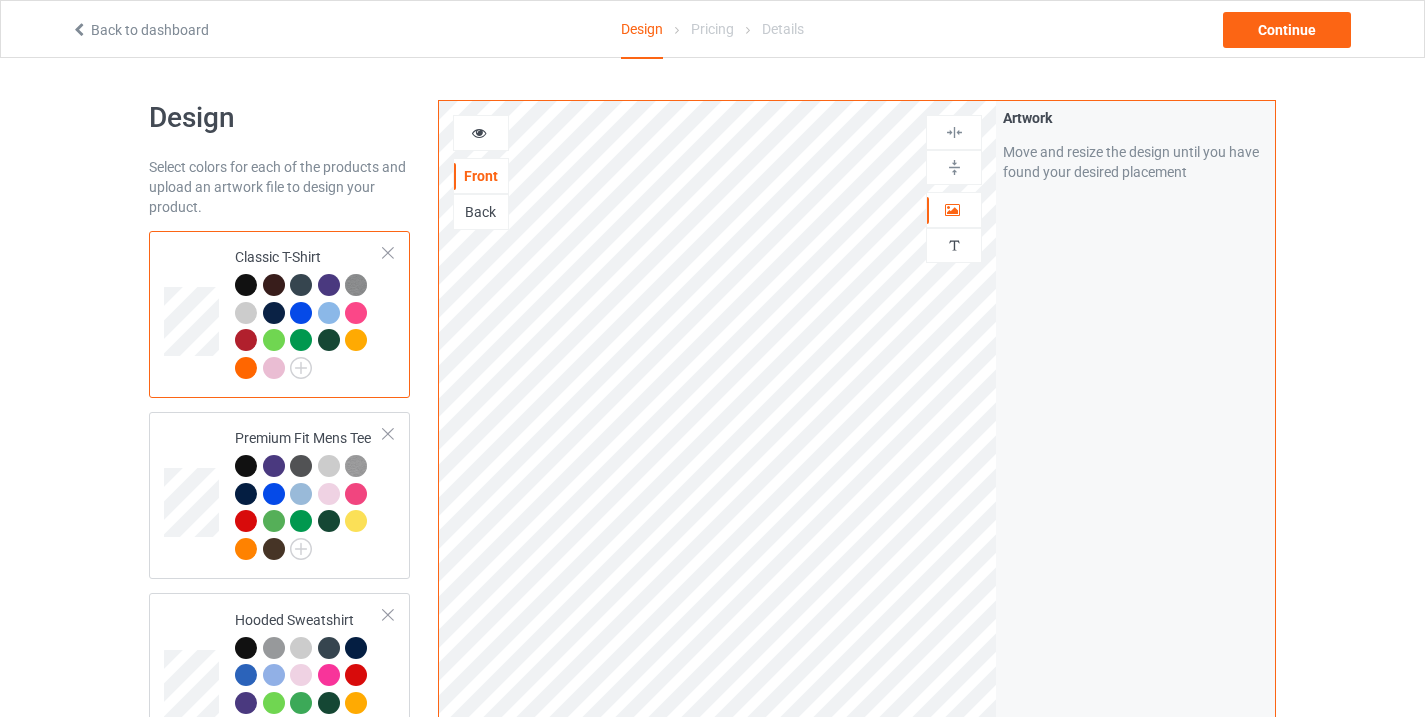 click at bounding box center (329, 313) 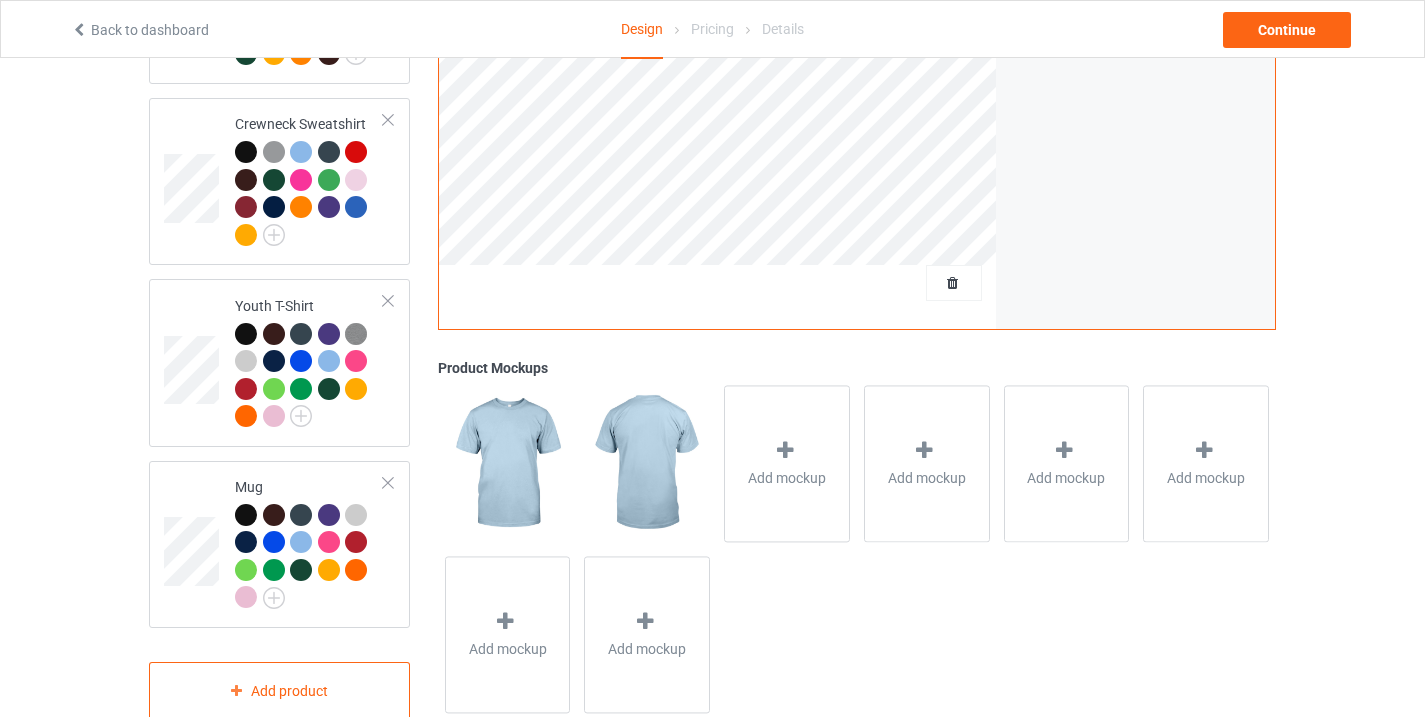 scroll, scrollTop: 1214, scrollLeft: 0, axis: vertical 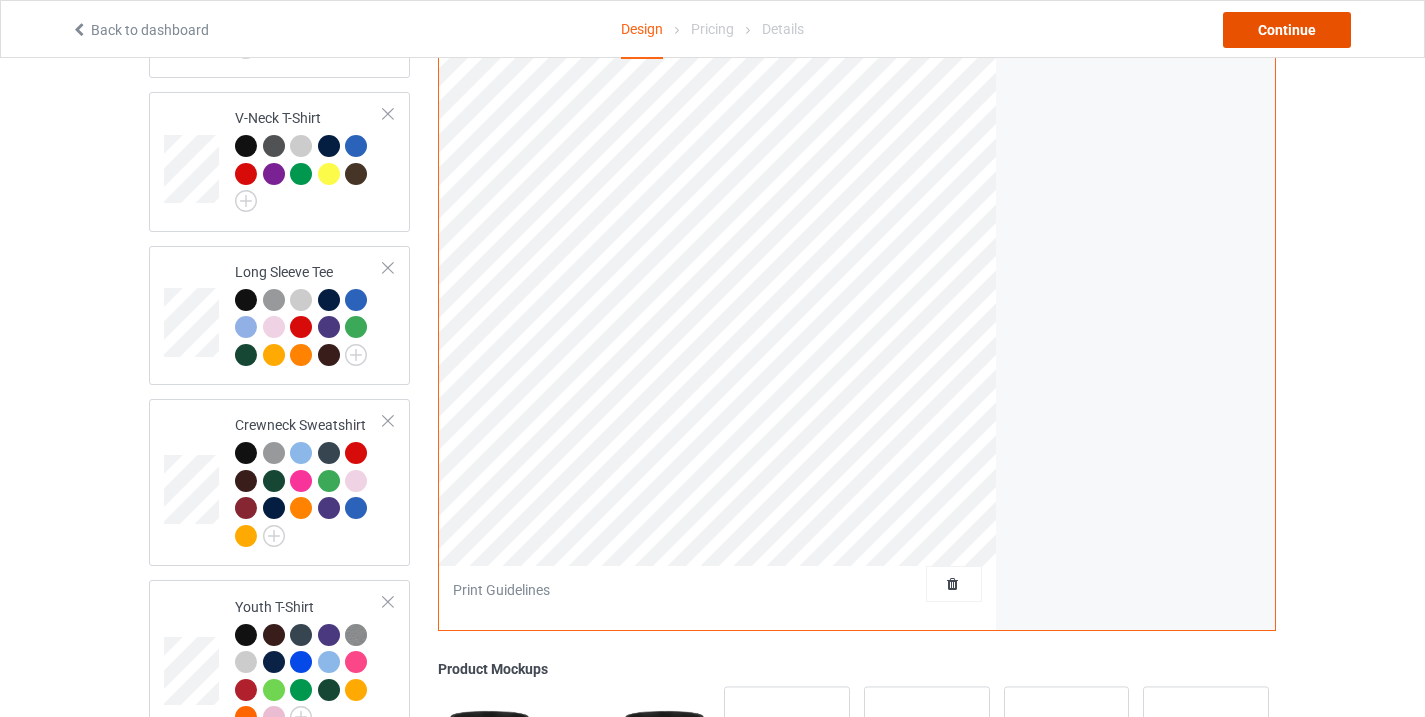 click on "Continue" at bounding box center [1287, 30] 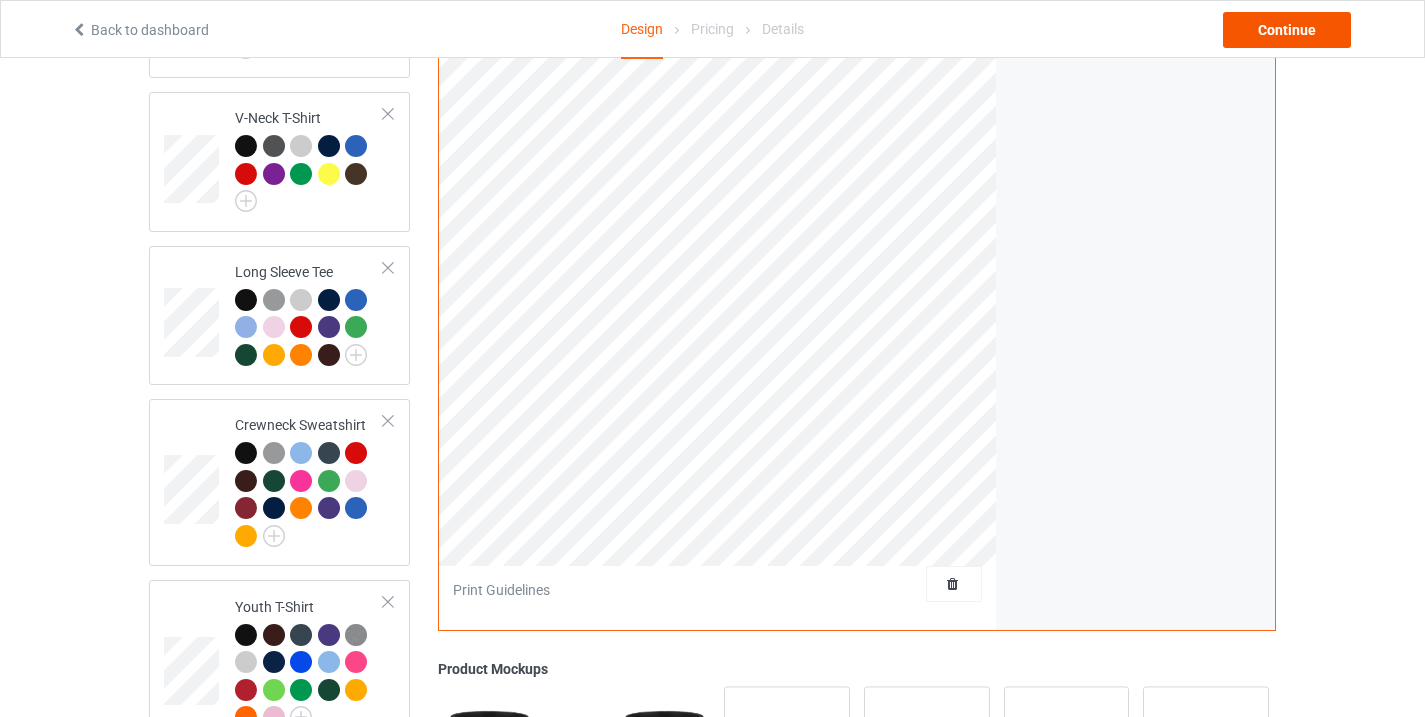 scroll, scrollTop: 0, scrollLeft: 0, axis: both 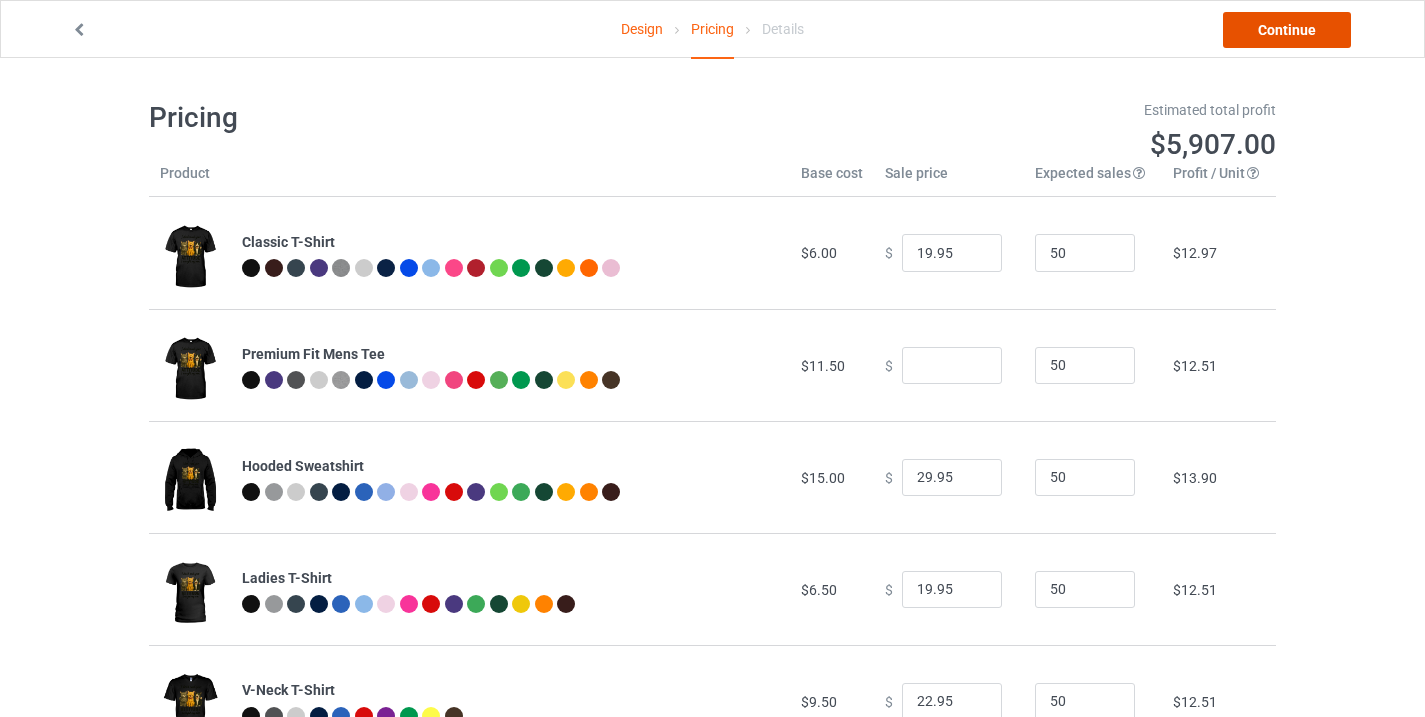click on "Continue" at bounding box center (1287, 30) 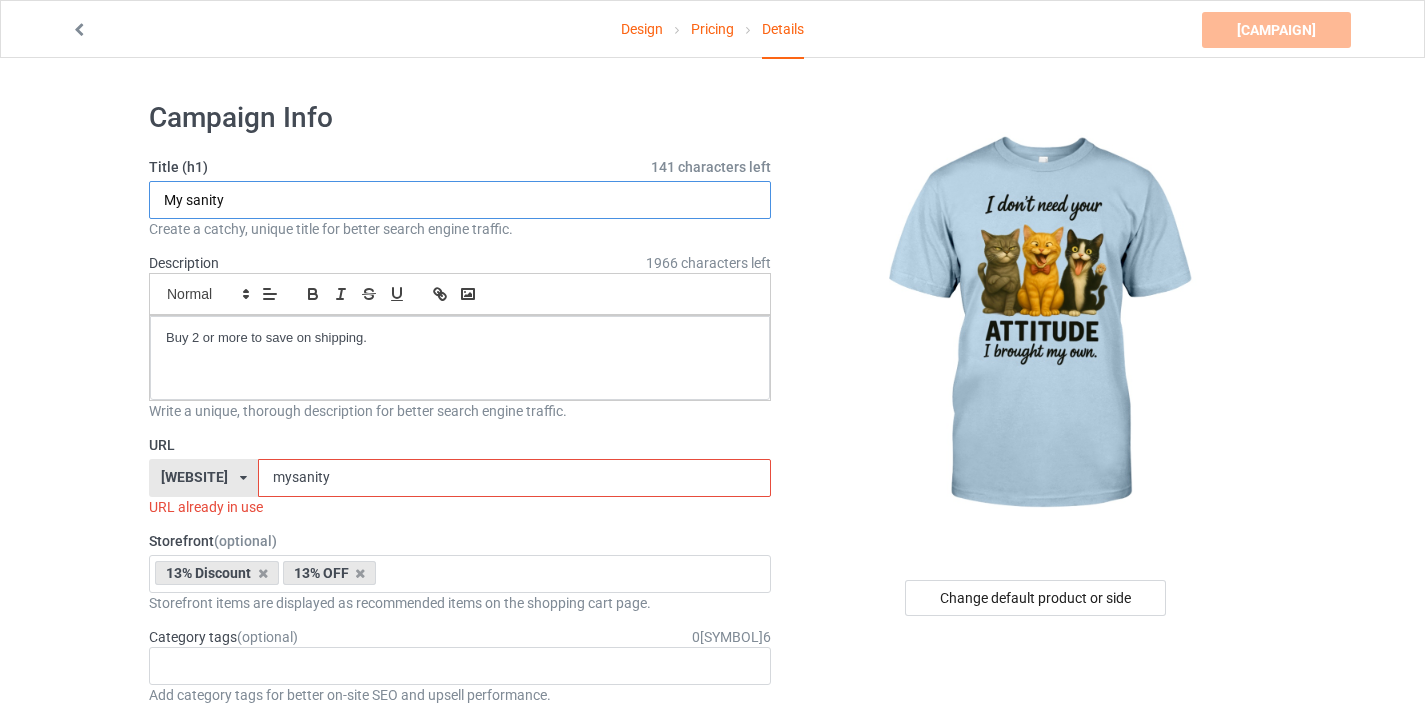 click on "My sanity" at bounding box center (460, 200) 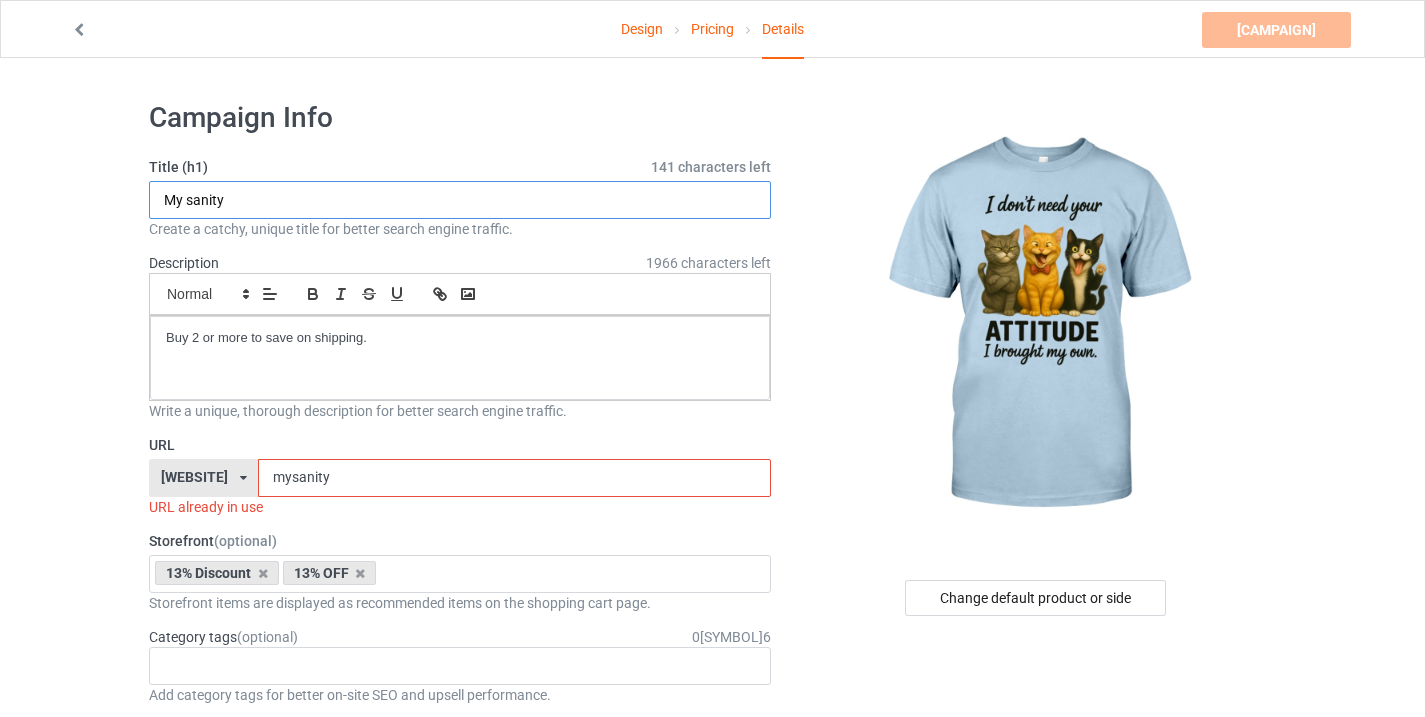 click on "My sanity" at bounding box center [460, 200] 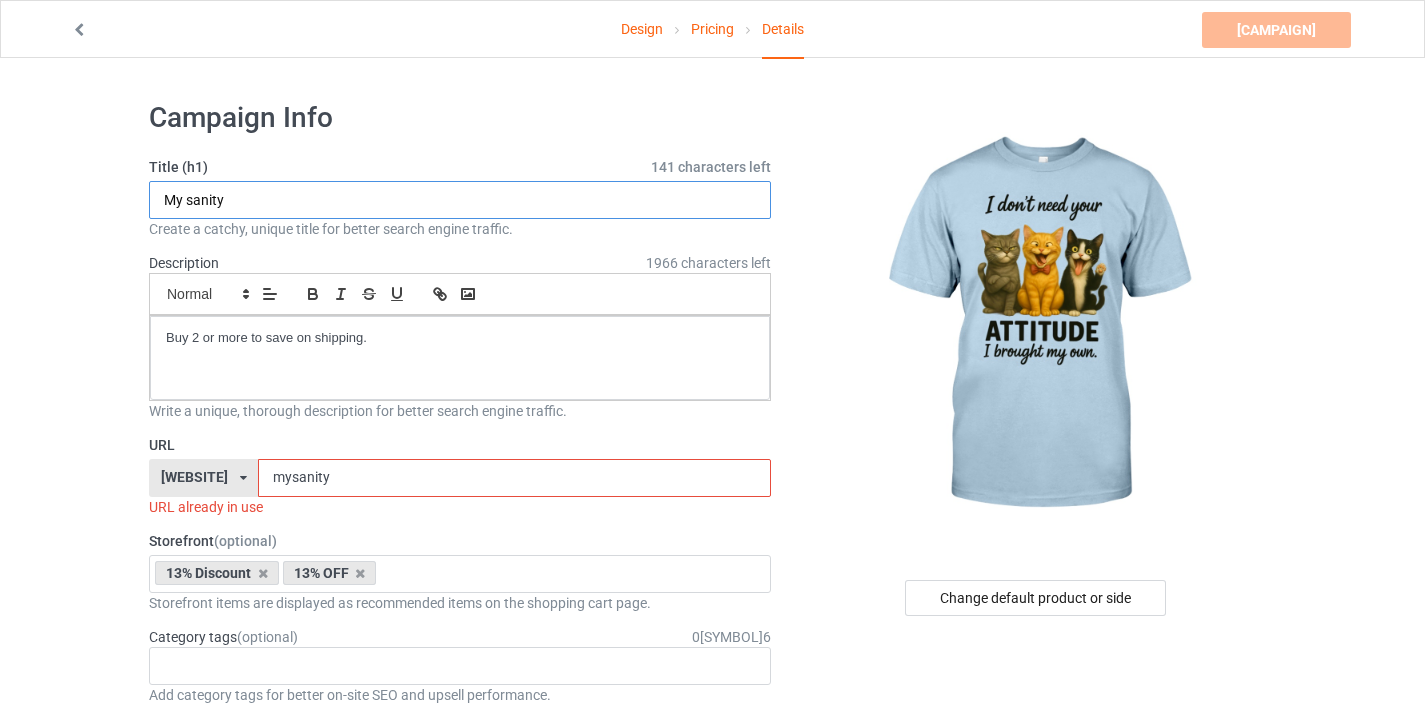 click on "My sanity" at bounding box center (460, 200) 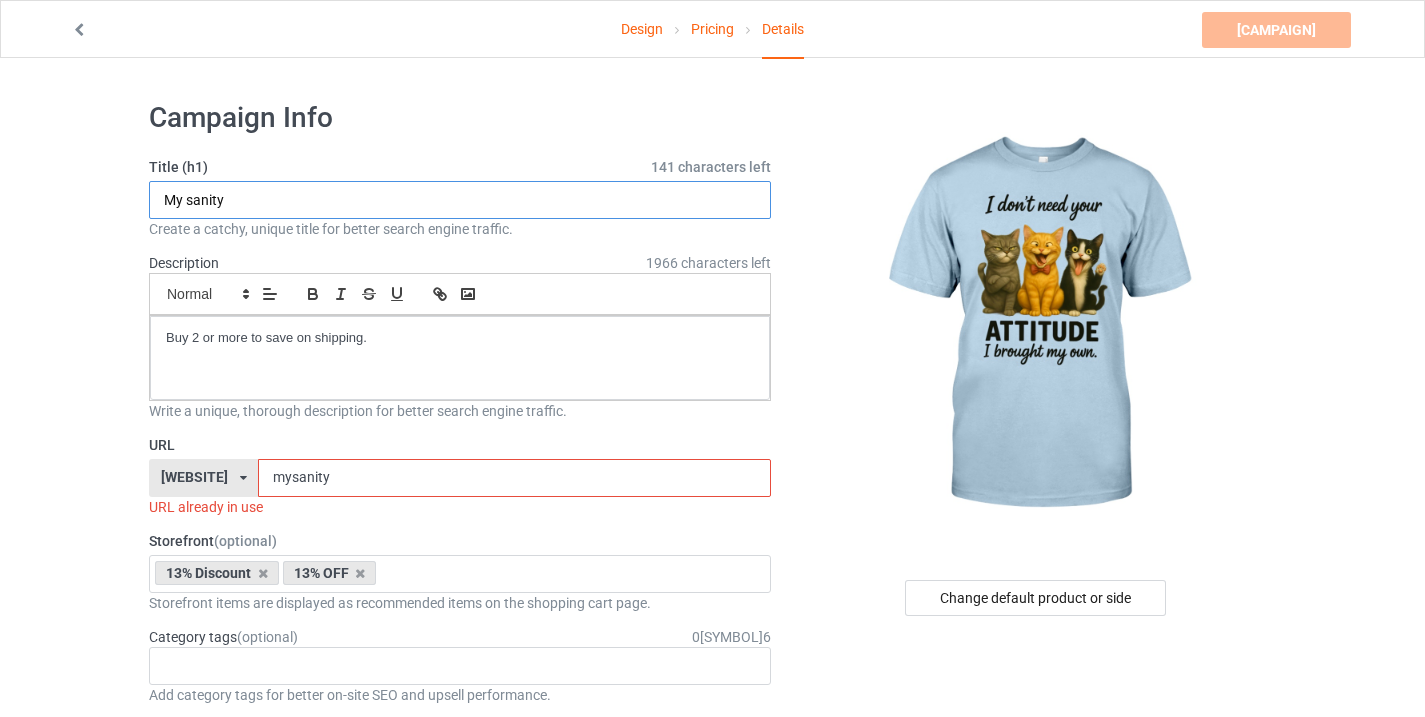click on "My sanity" at bounding box center [460, 200] 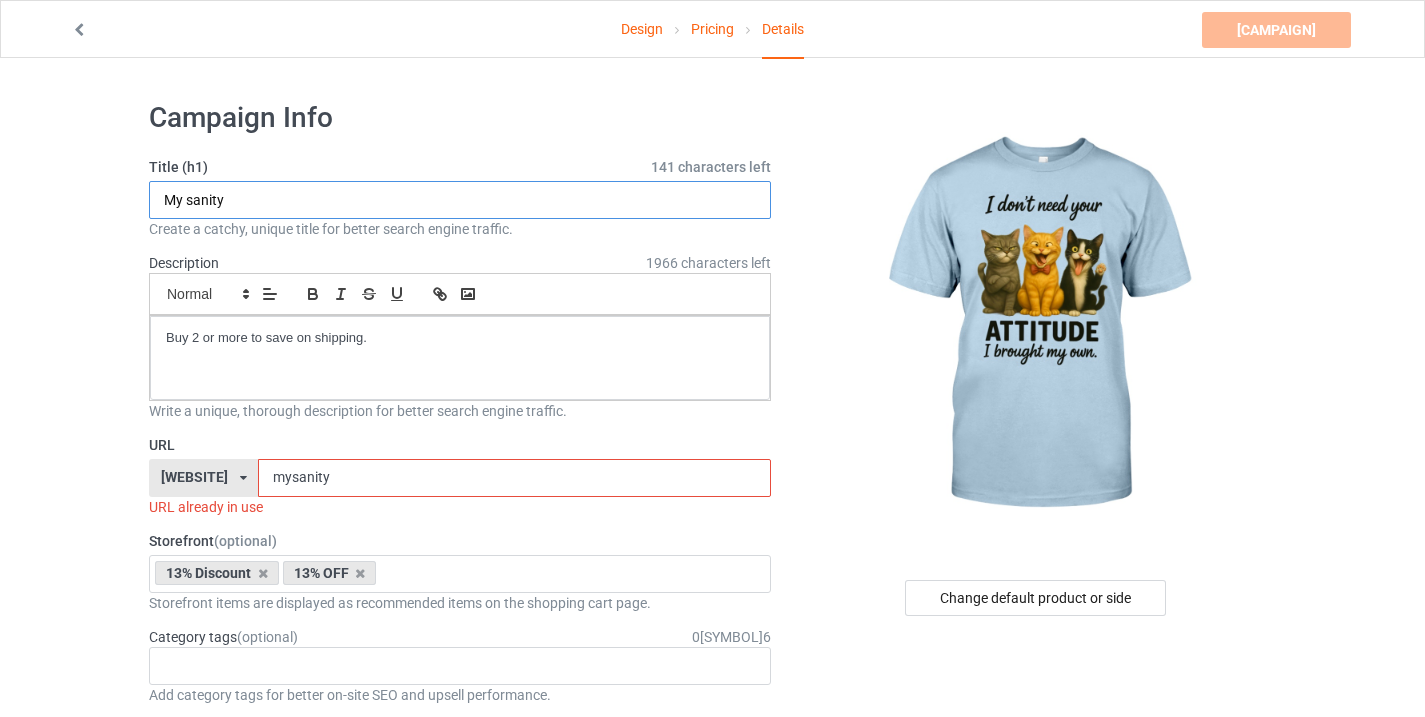 paste on "i don't need your attitude" 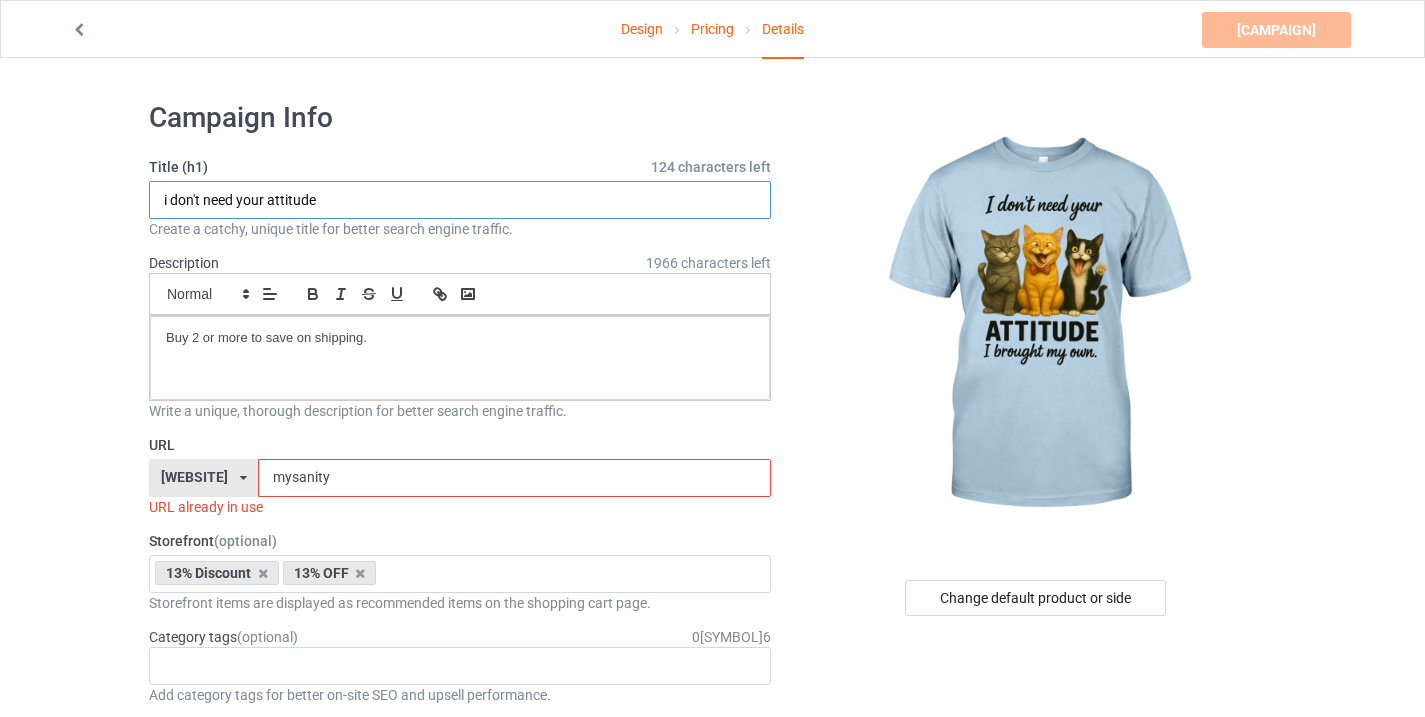 type on "i don't need your attitude" 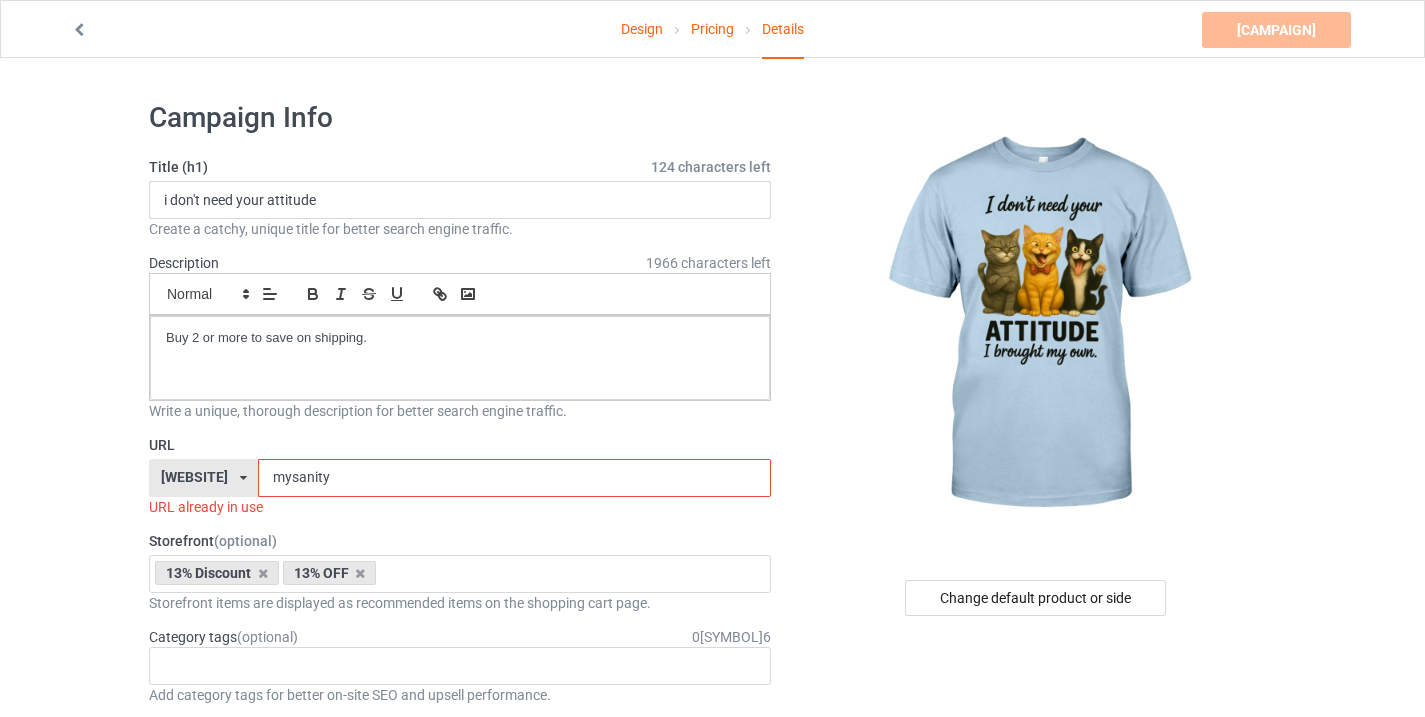 click on "mysanity" at bounding box center (514, 478) 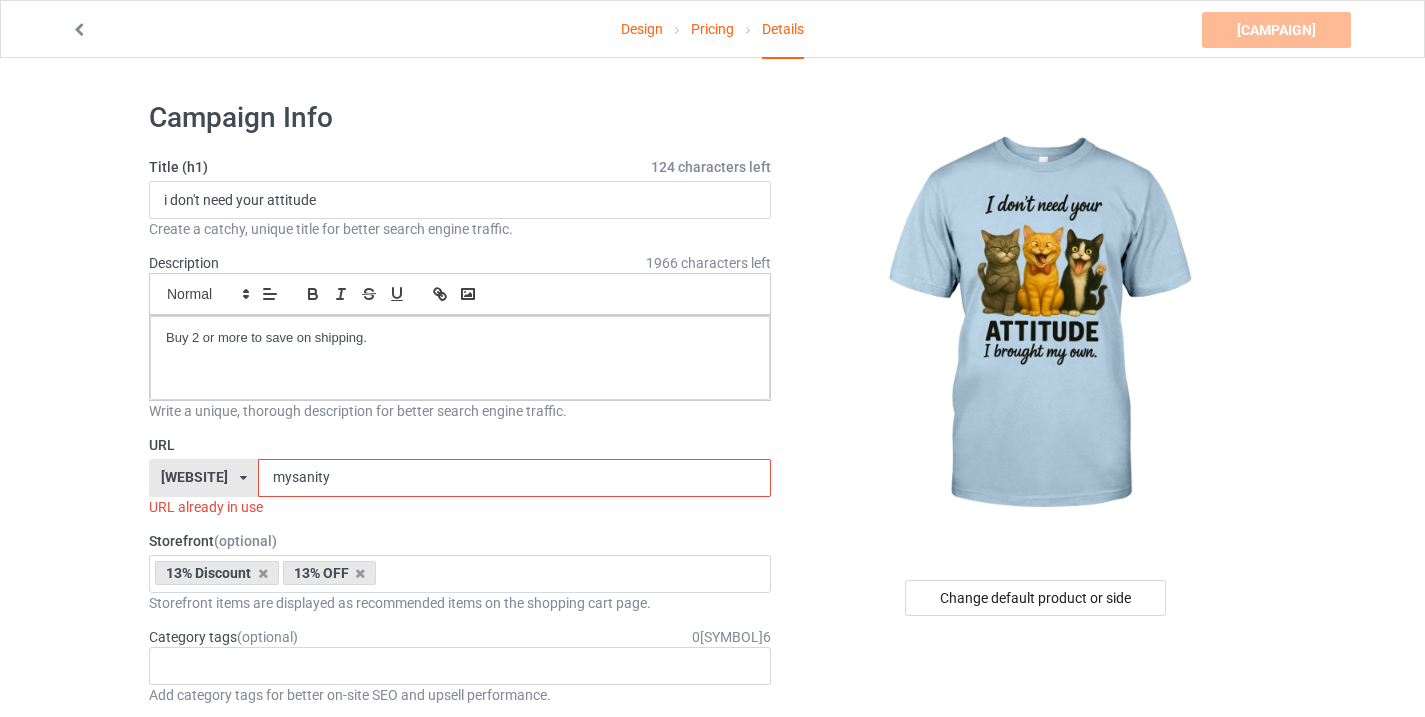 click on "mysanity" at bounding box center (514, 478) 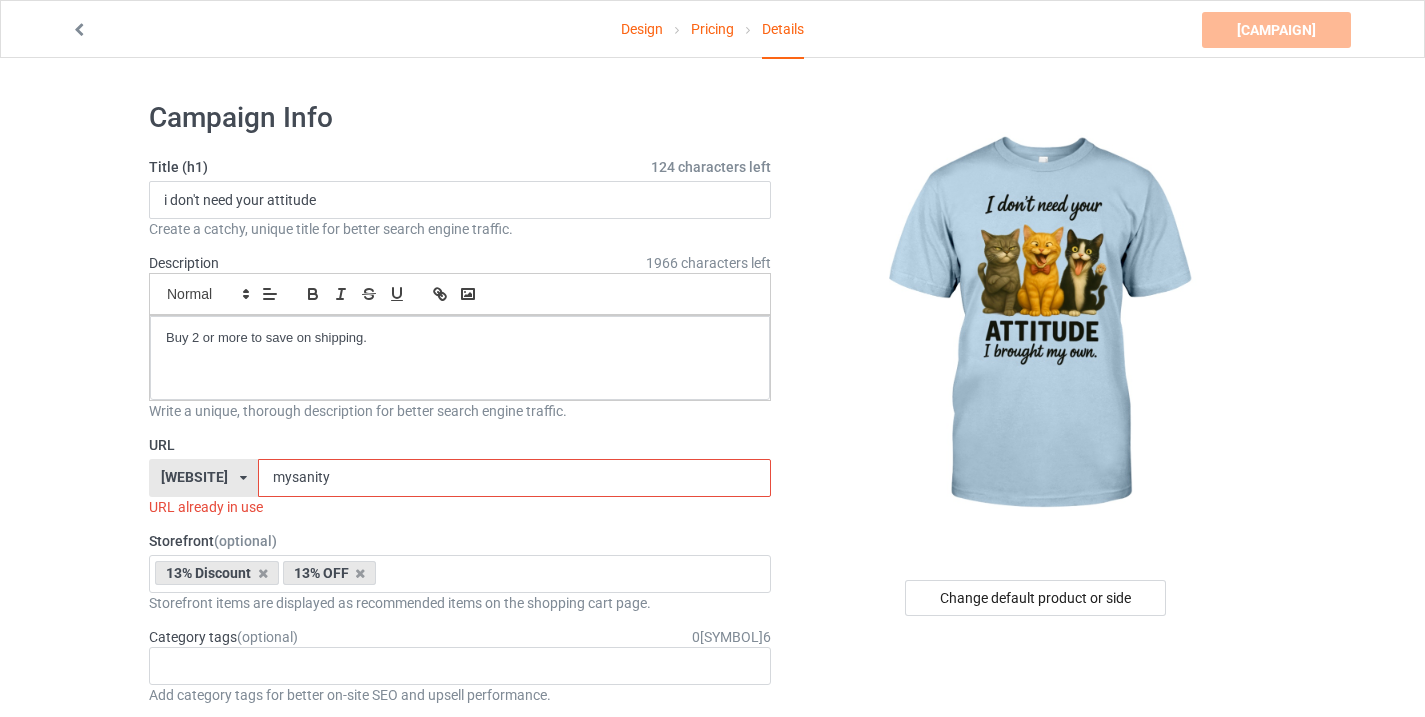 paste on "yourattitude" 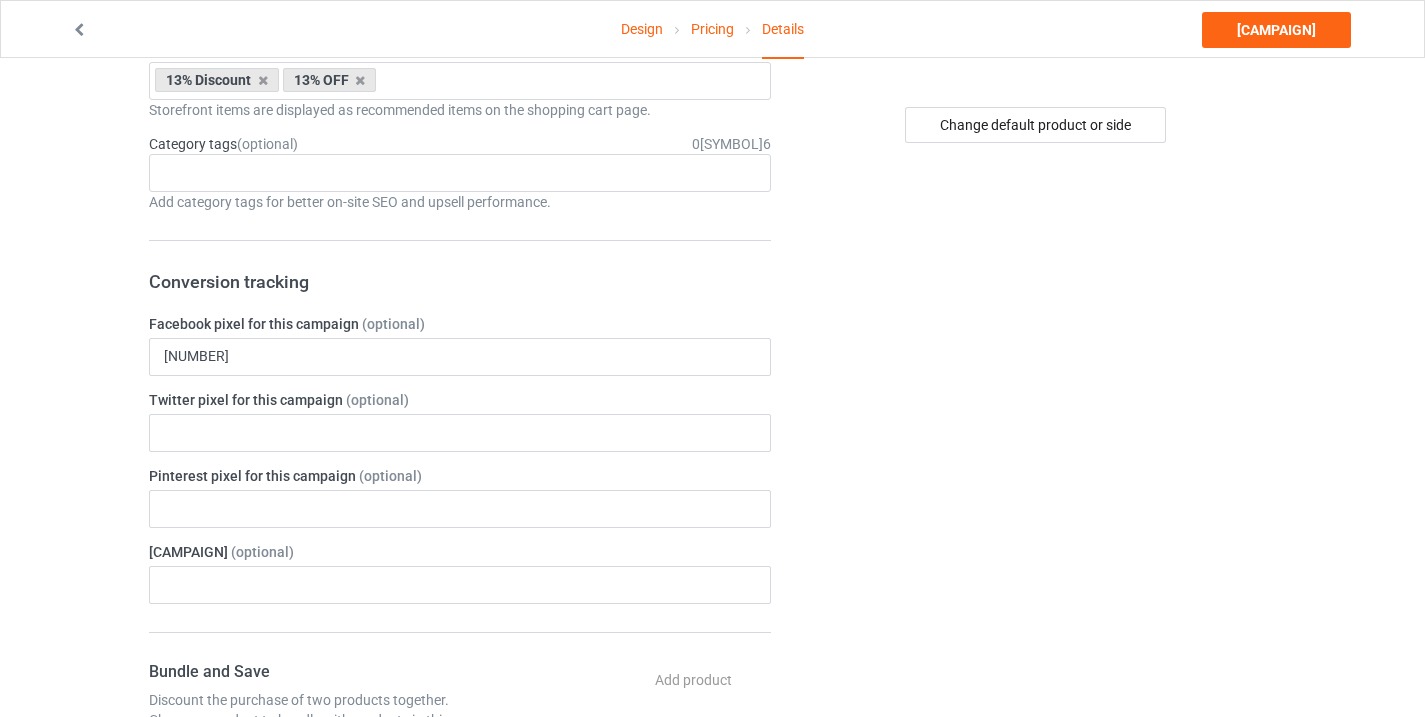 scroll, scrollTop: 697, scrollLeft: 0, axis: vertical 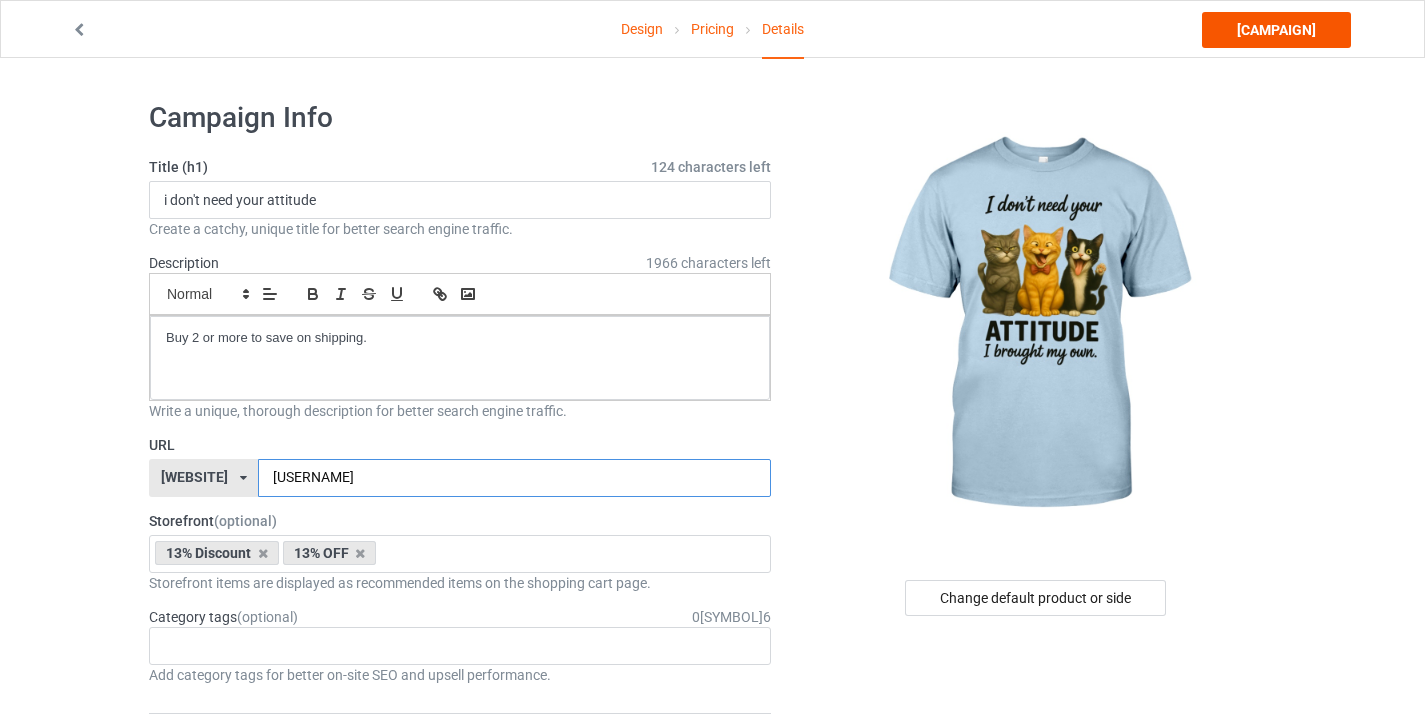 type on "yourattitude2" 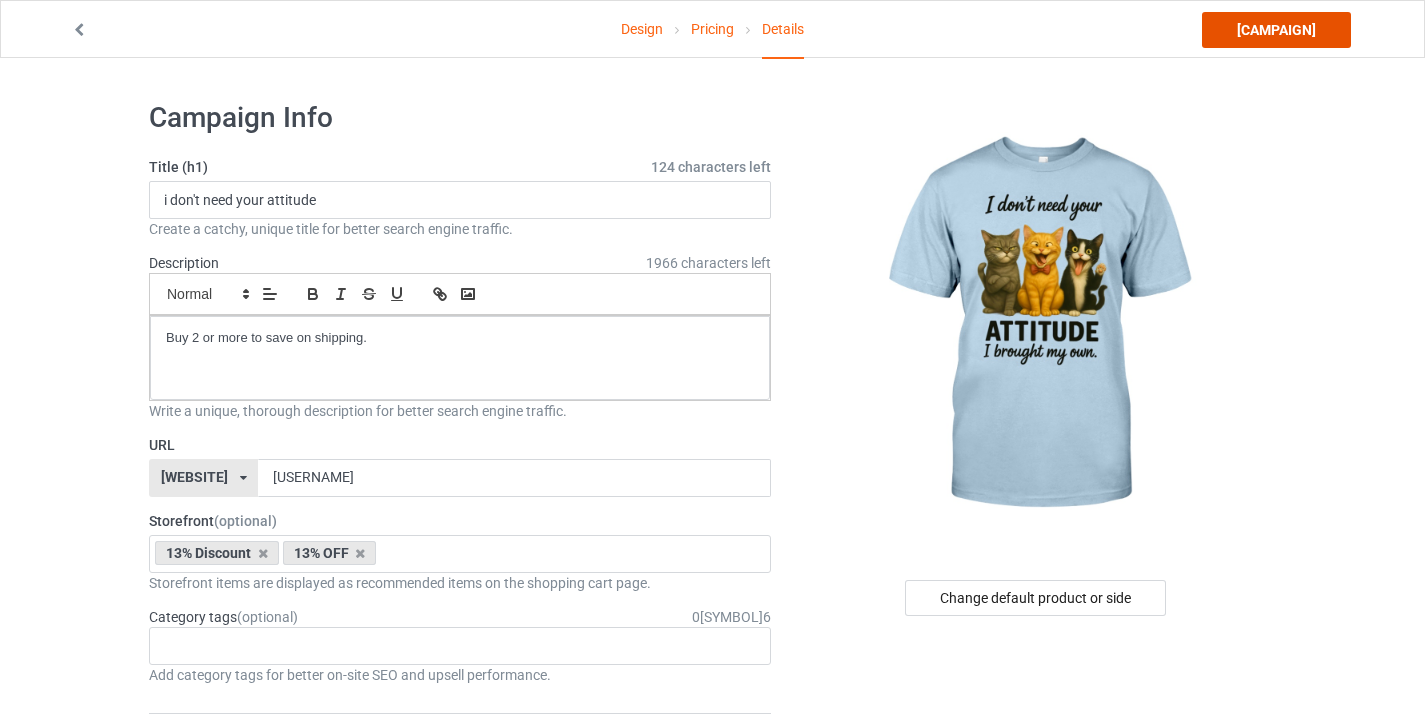 click on "Launch campaign" at bounding box center [1276, 30] 